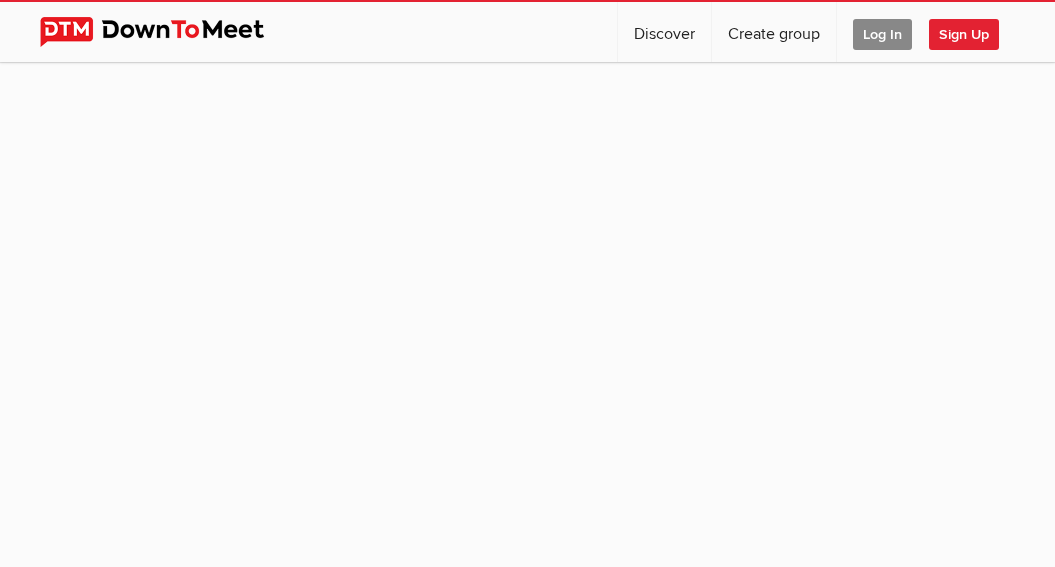 scroll, scrollTop: 193, scrollLeft: 0, axis: vertical 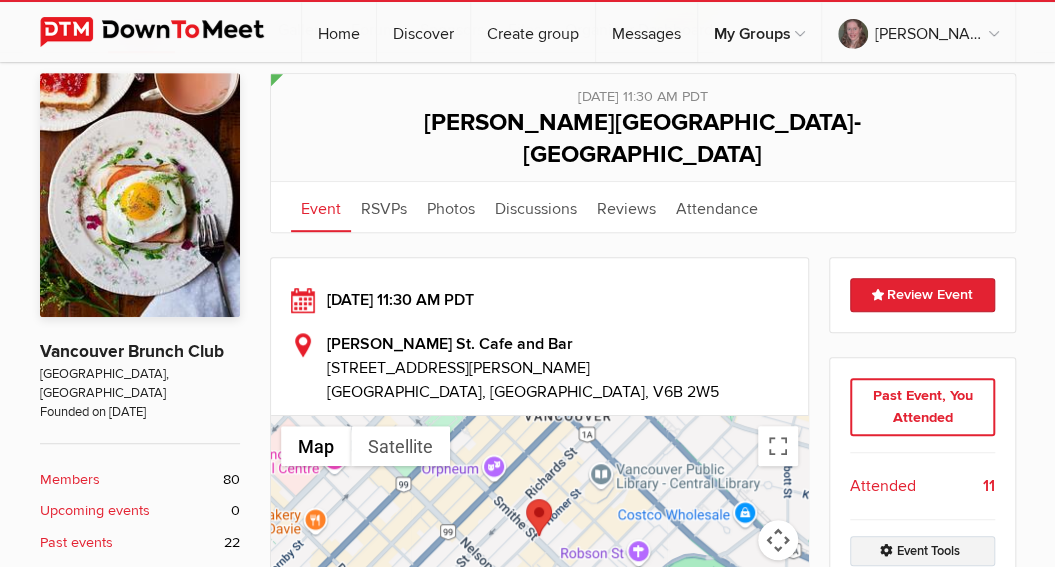 click on "Event Tools" 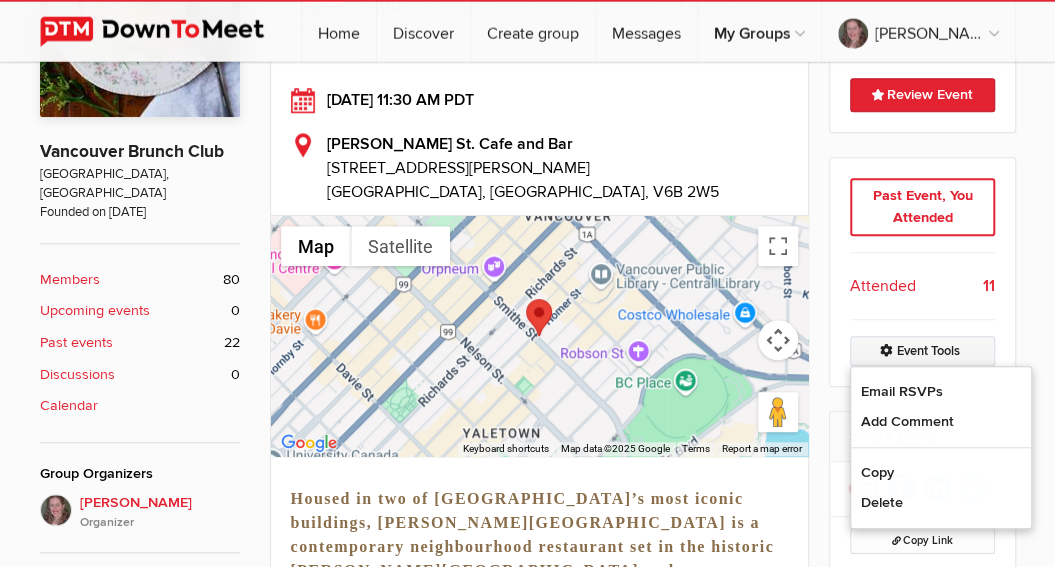 scroll, scrollTop: 554, scrollLeft: 0, axis: vertical 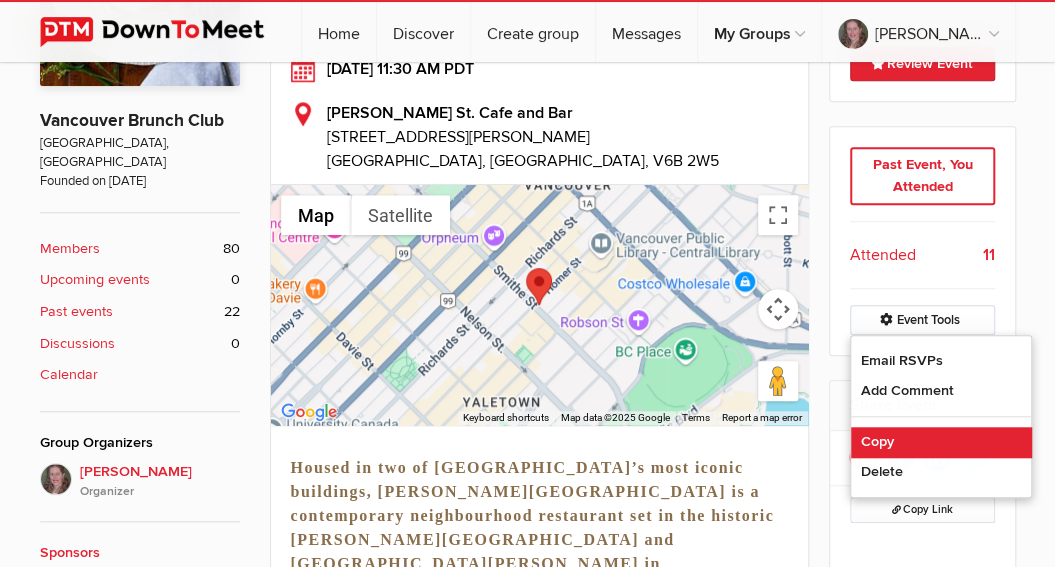 click on "Copy" 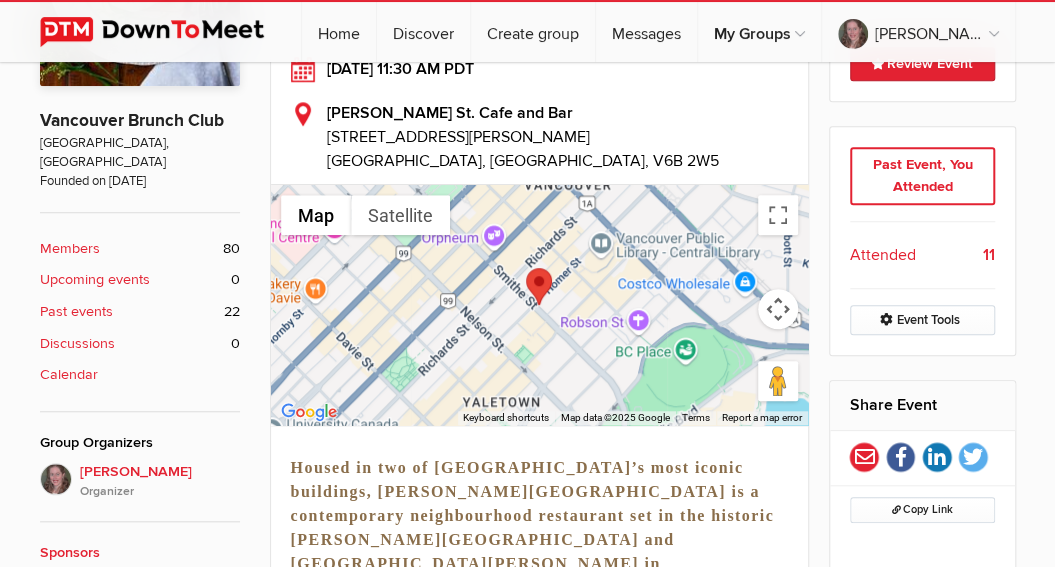 select on "Canada" 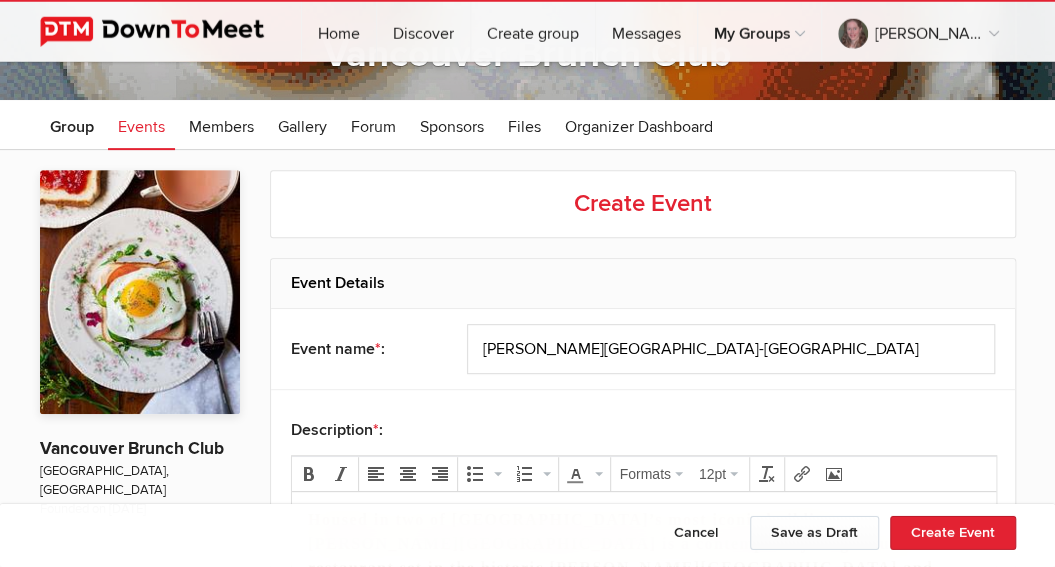 scroll, scrollTop: 234, scrollLeft: 0, axis: vertical 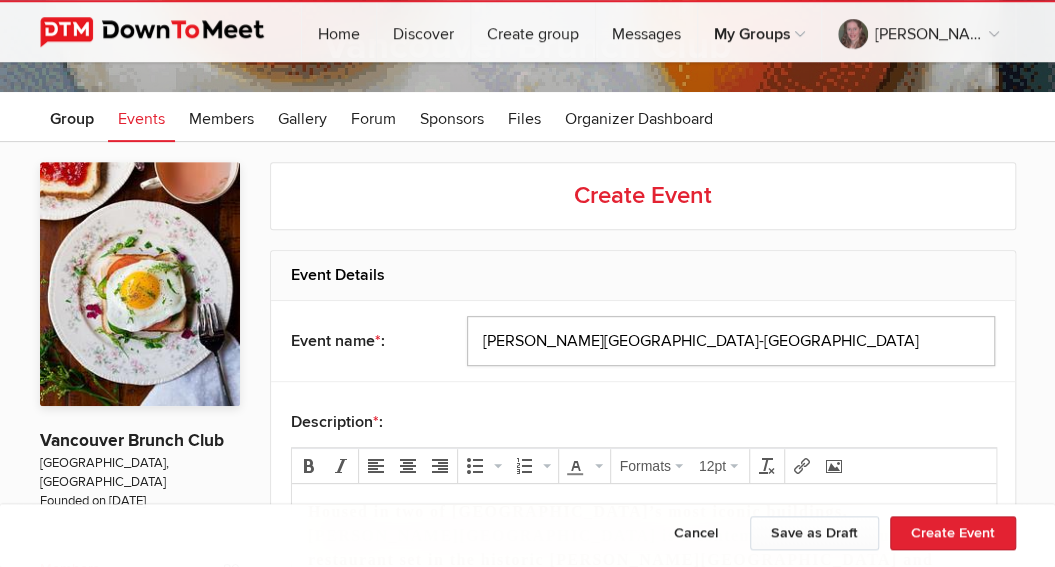 drag, startPoint x: 719, startPoint y: 335, endPoint x: 385, endPoint y: 326, distance: 334.12125 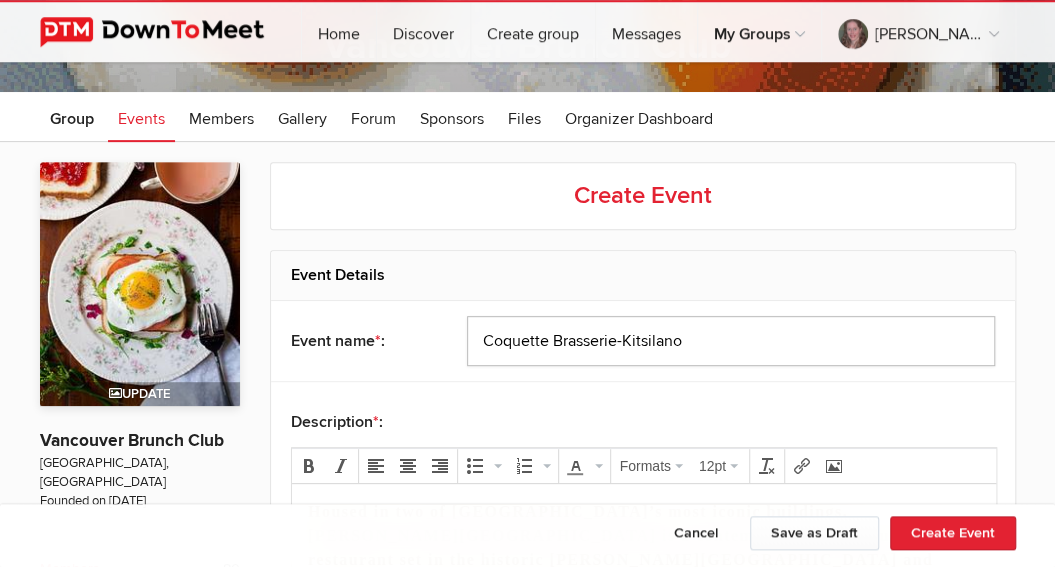 type on "Coquette Brasserie-Kitsilano" 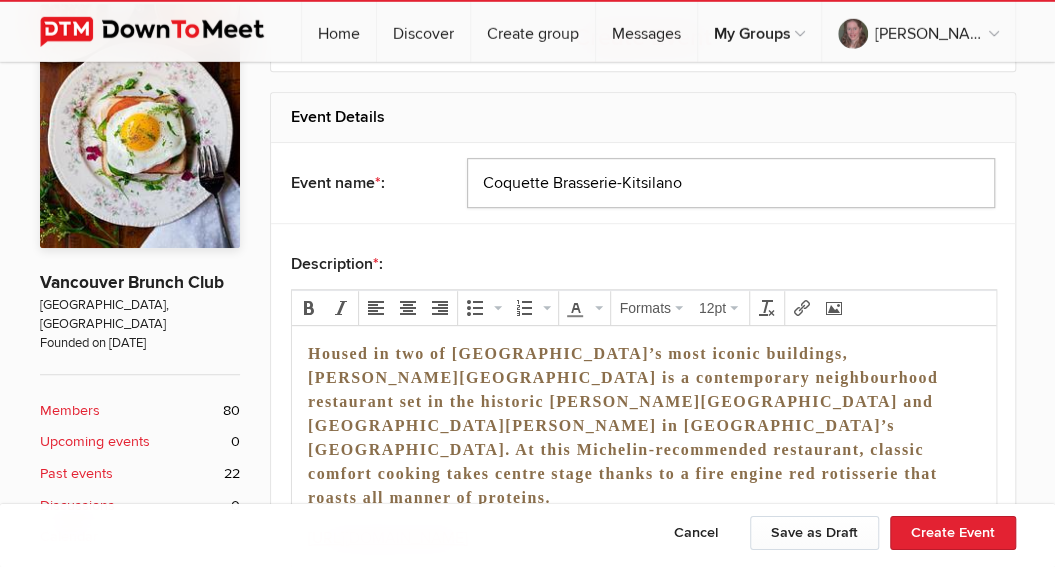 scroll, scrollTop: 400, scrollLeft: 0, axis: vertical 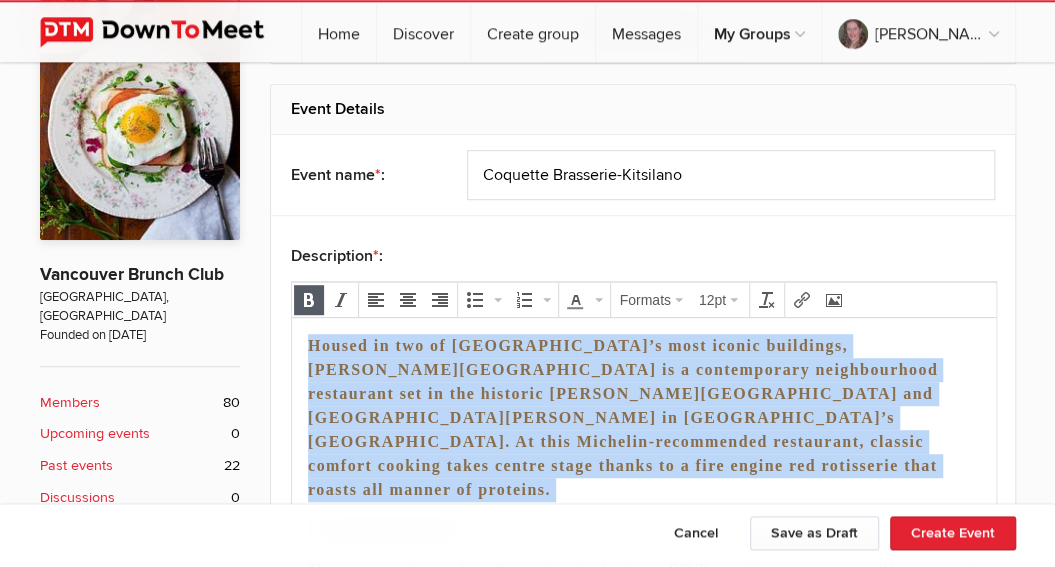 drag, startPoint x: 307, startPoint y: 466, endPoint x: 268, endPoint y: 345, distance: 127.12985 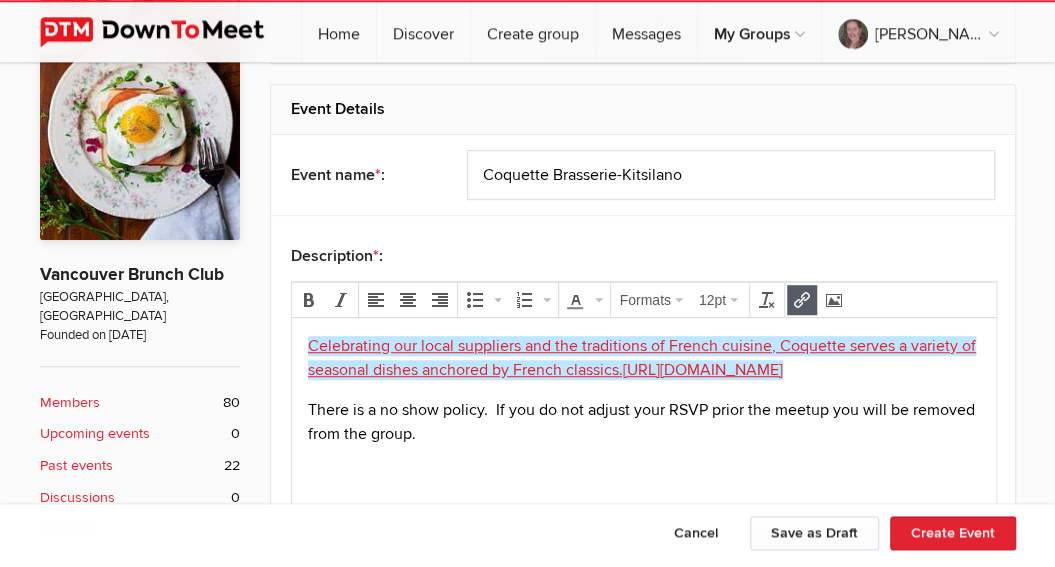 drag, startPoint x: 932, startPoint y: 382, endPoint x: 283, endPoint y: 350, distance: 649.78845 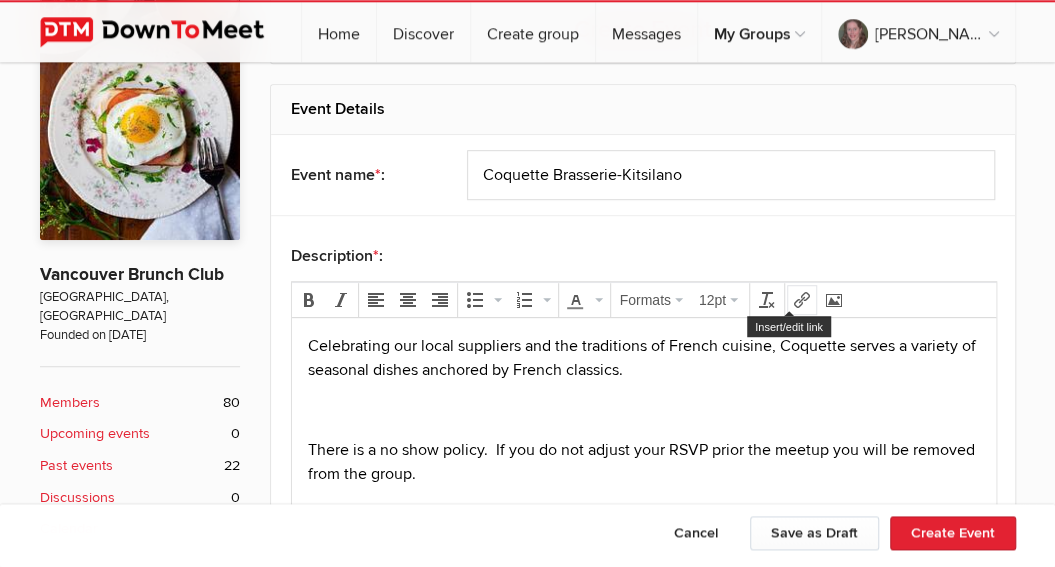 click at bounding box center [802, 300] 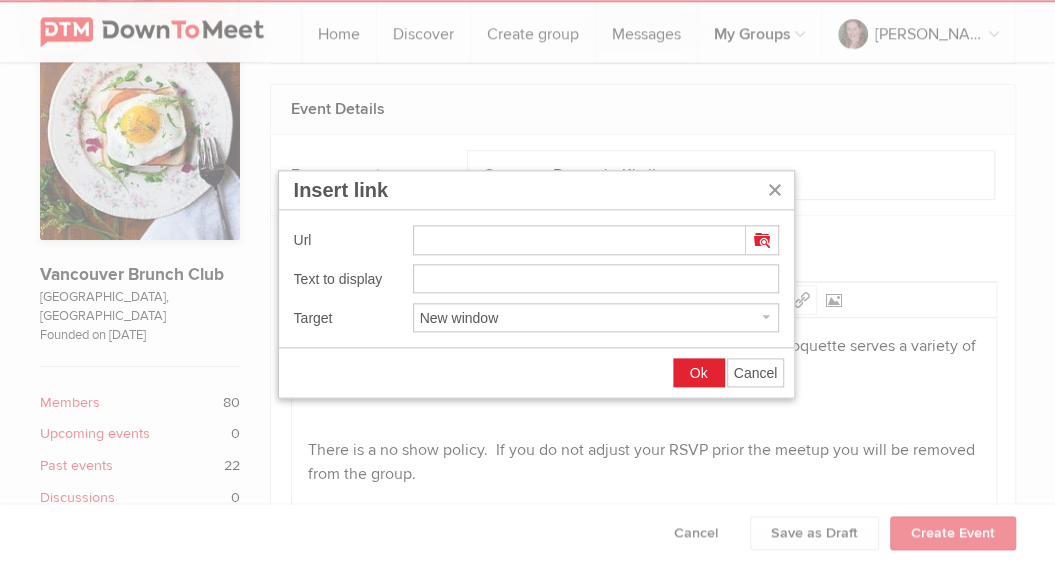 type on "https://brasseriecoquette.ca/" 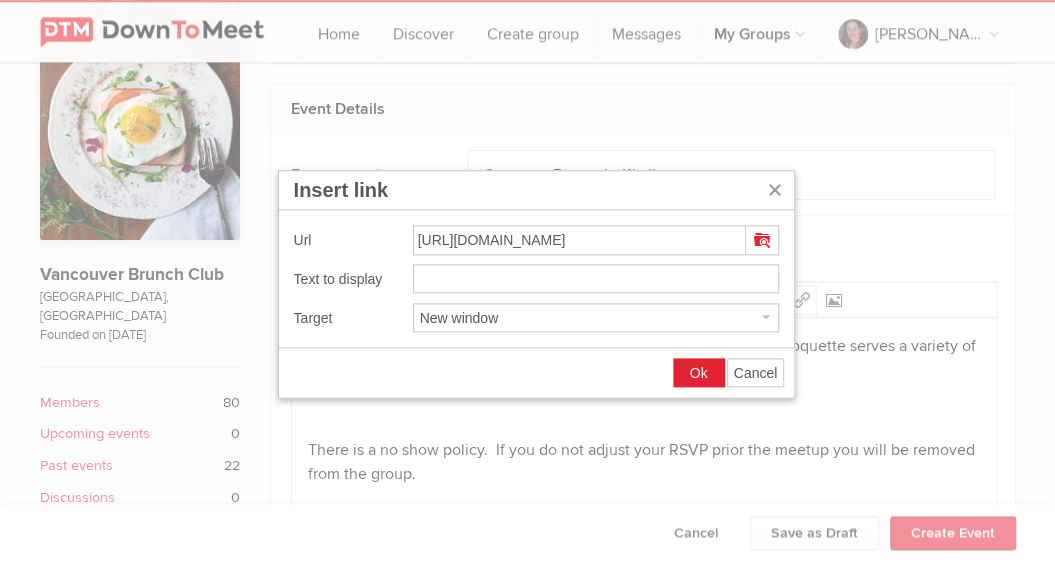 type on "https://brasseriecoquette.ca/" 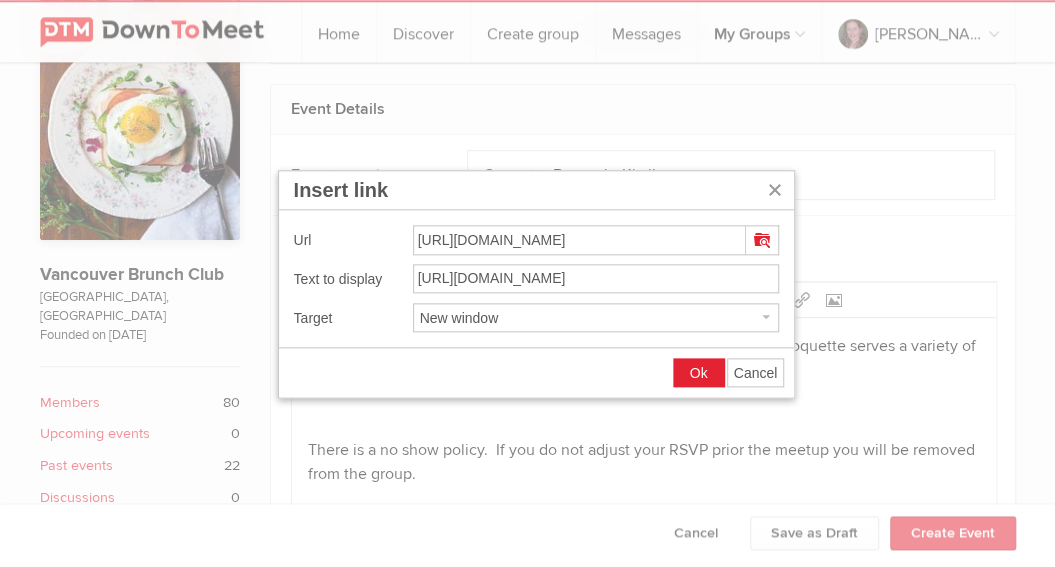 click on "Ok" at bounding box center (699, 373) 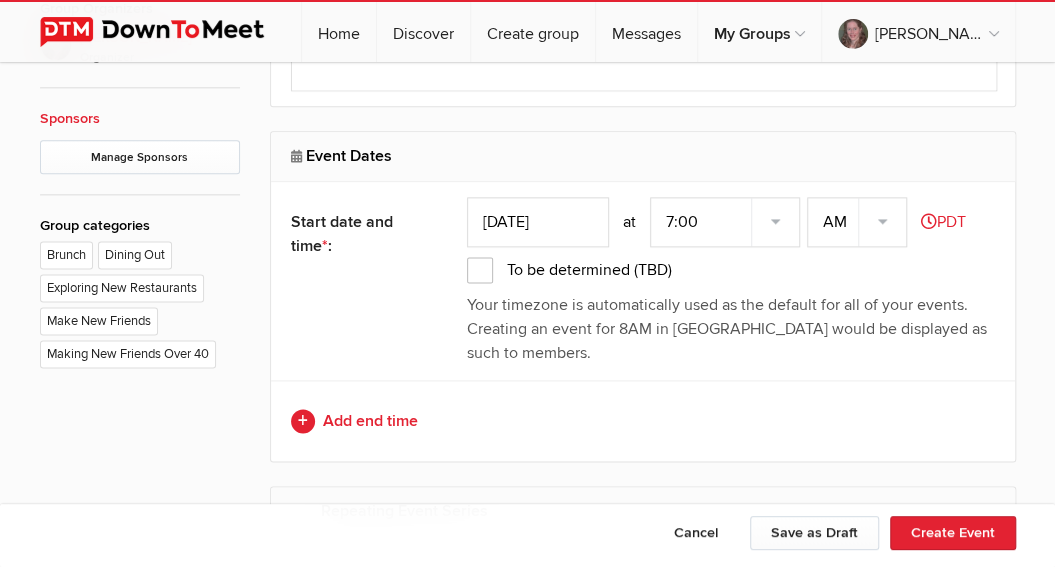 scroll, scrollTop: 1003, scrollLeft: 0, axis: vertical 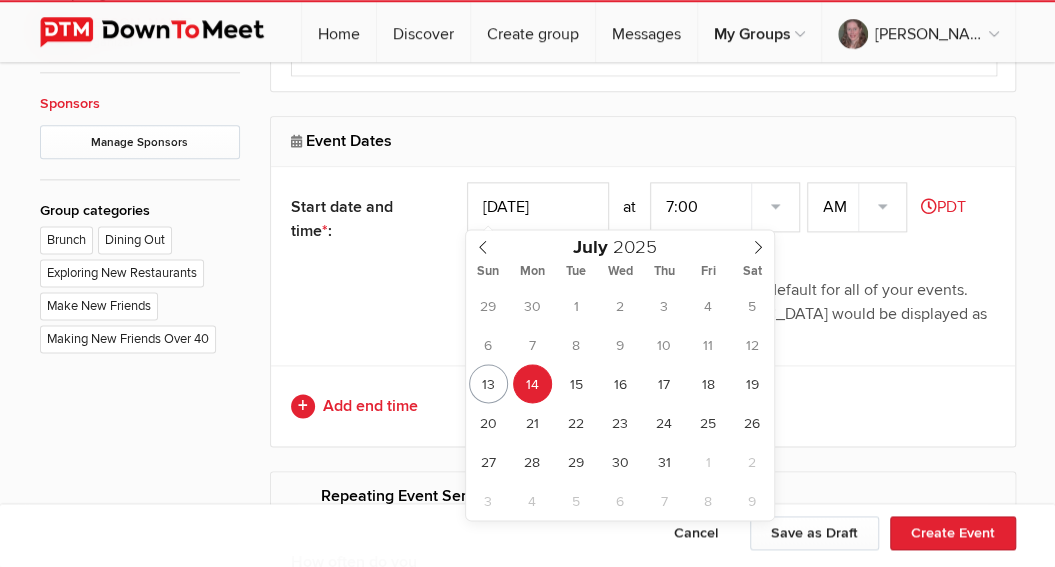 click on "Jul 14, 2025" 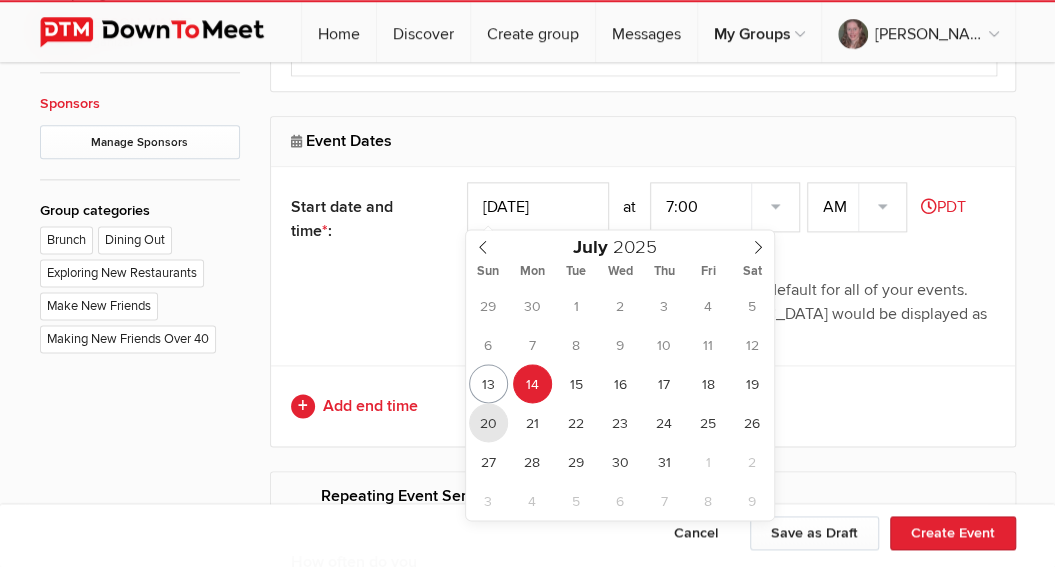 type on "Jul 20, 2025" 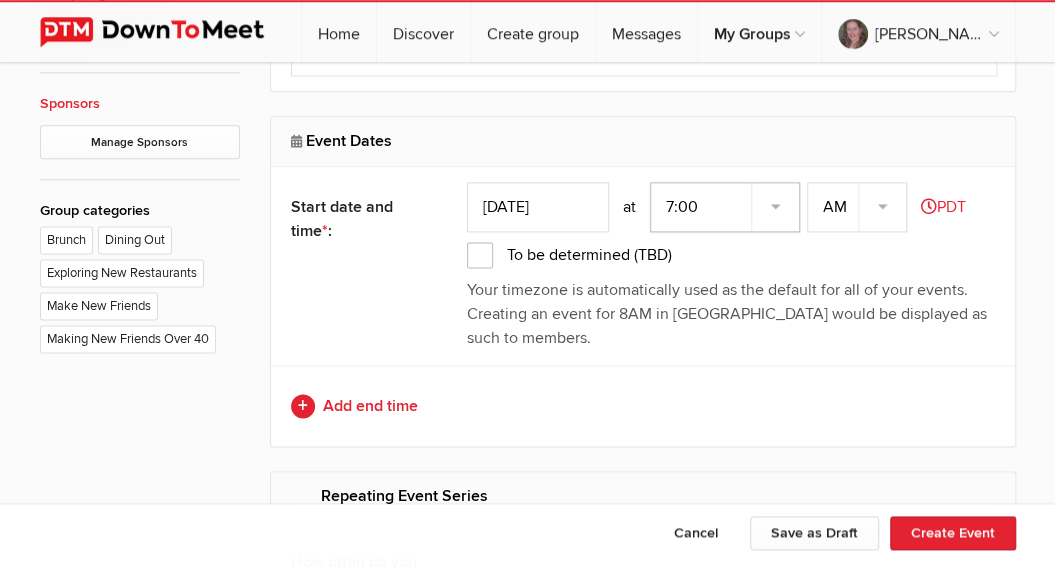 click on "7:00 7:15 7:30 7:45 8:00 8:15 8:30 8:45 9:00 9:15 9:30 9:45 10:00 10:15 10:30 10:45 11:00 11:15 11:30 11:45 12:00 12:15 12:30 12:45 1:00 1:15 1:30 1:45 2:00 2:15 2:30 2:45 3:00 3:15 3:30 3:45 4:00 4:15 4:30 4:45 5:00 5:15 5:30 5:45 6:00 6:15 6:30 6:45" 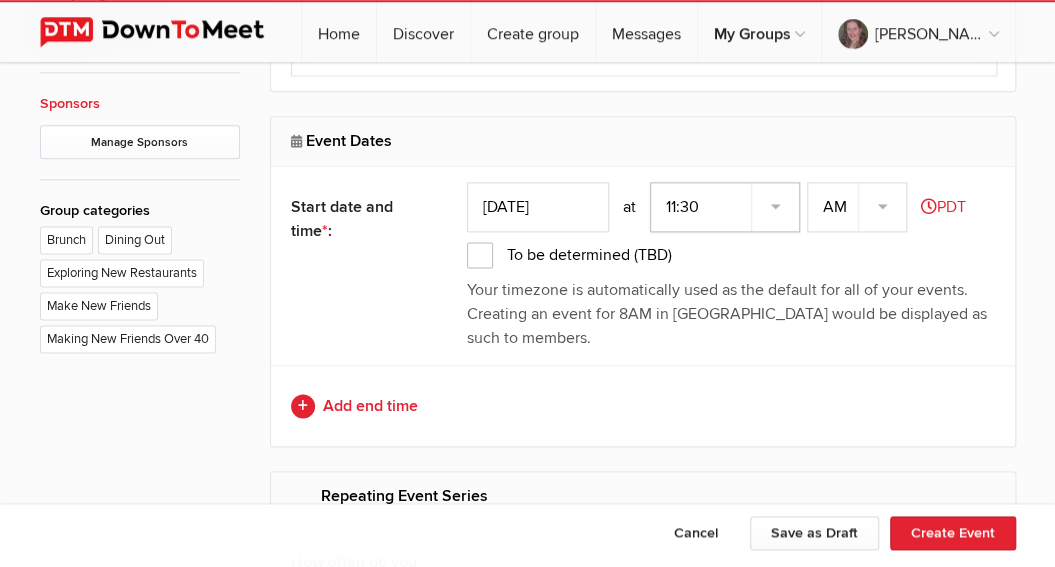 click on "11:30" 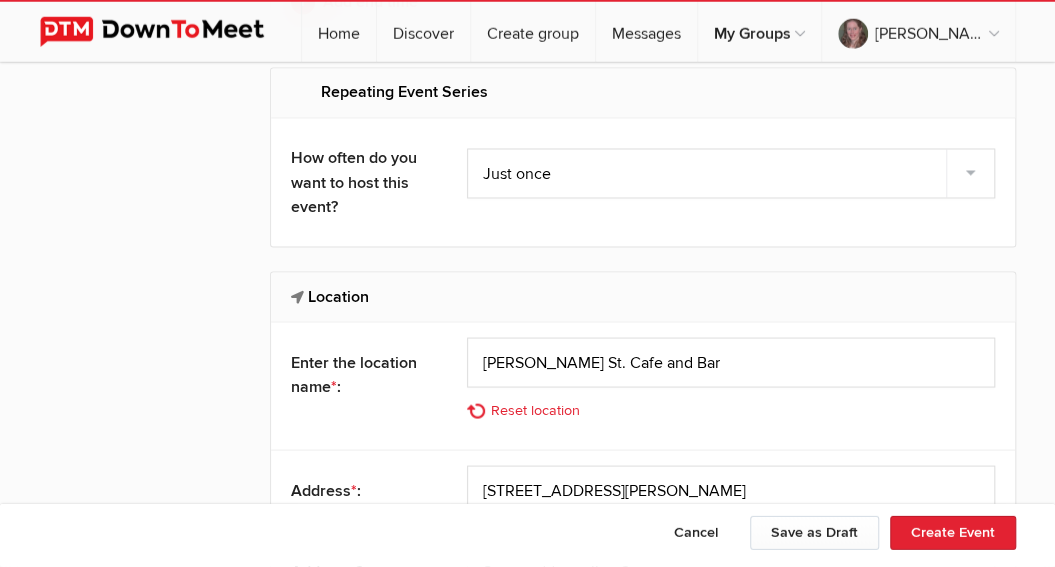 scroll, scrollTop: 1421, scrollLeft: 0, axis: vertical 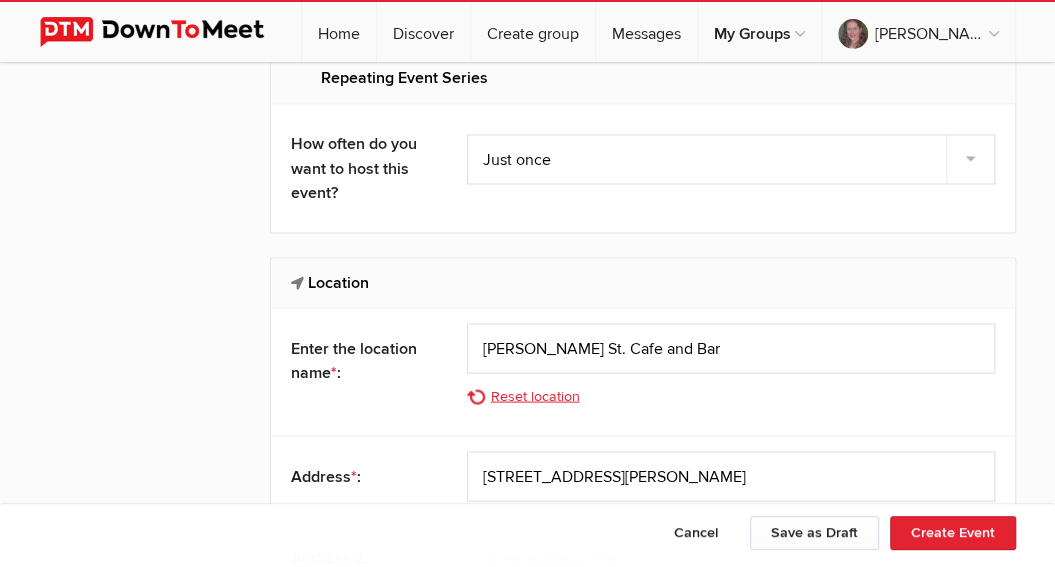 click on "Reset location" 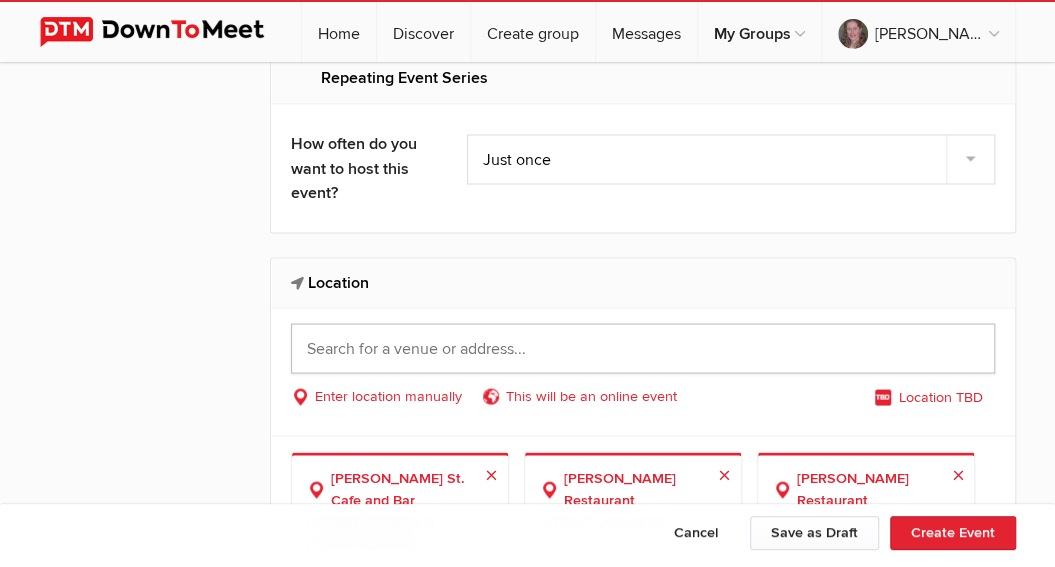 click 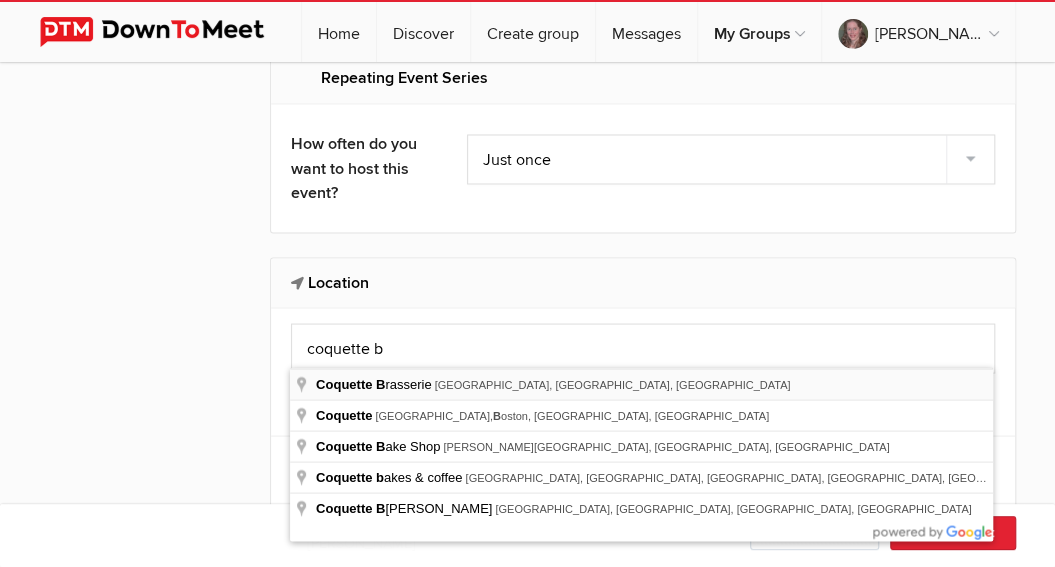 type on "Coquette Brasserie, Arbutus Street, Vancouver, BC, Canada" 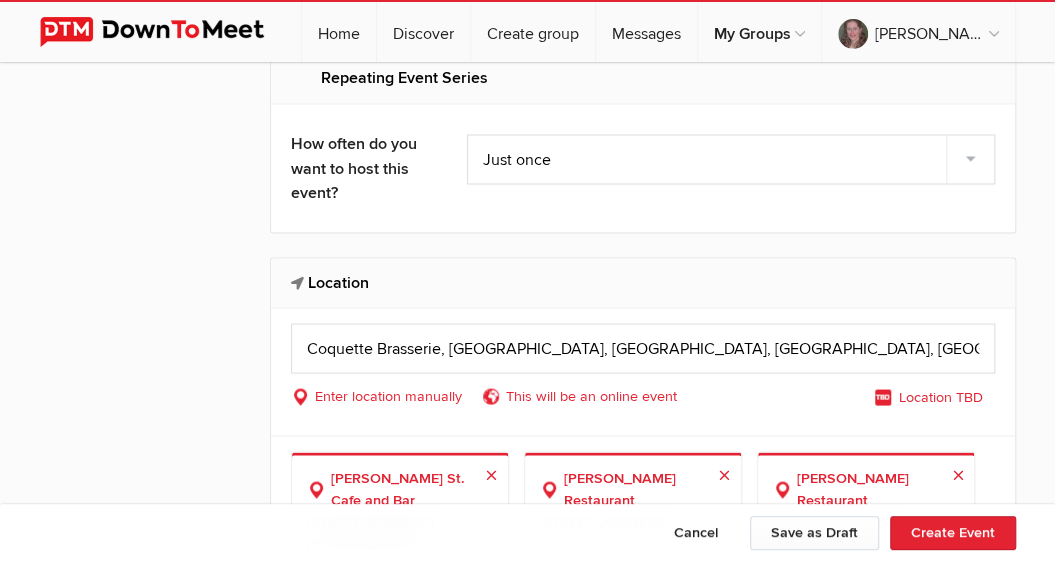 select on "Canada" 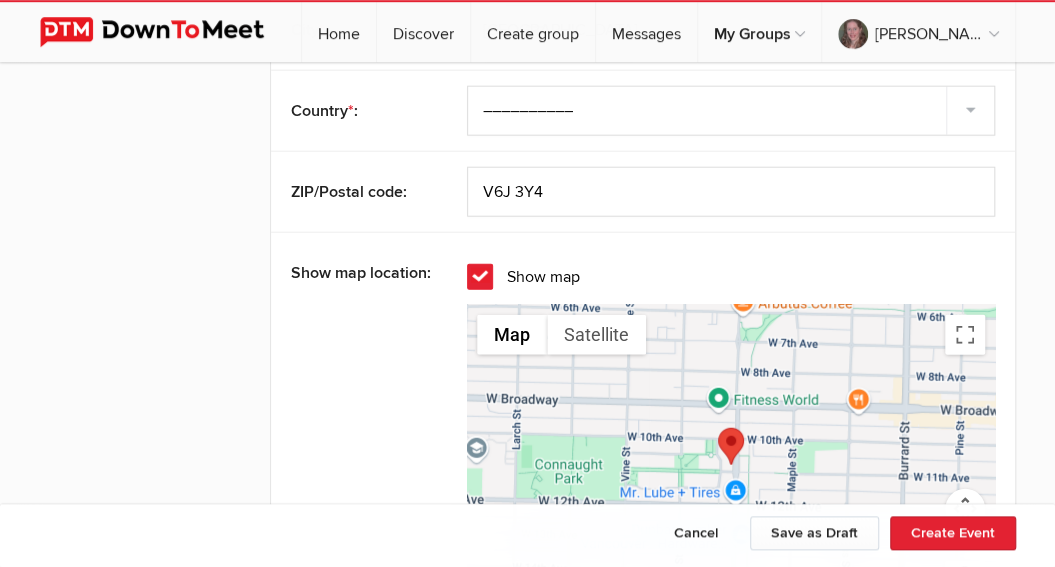 scroll, scrollTop: 2075, scrollLeft: 0, axis: vertical 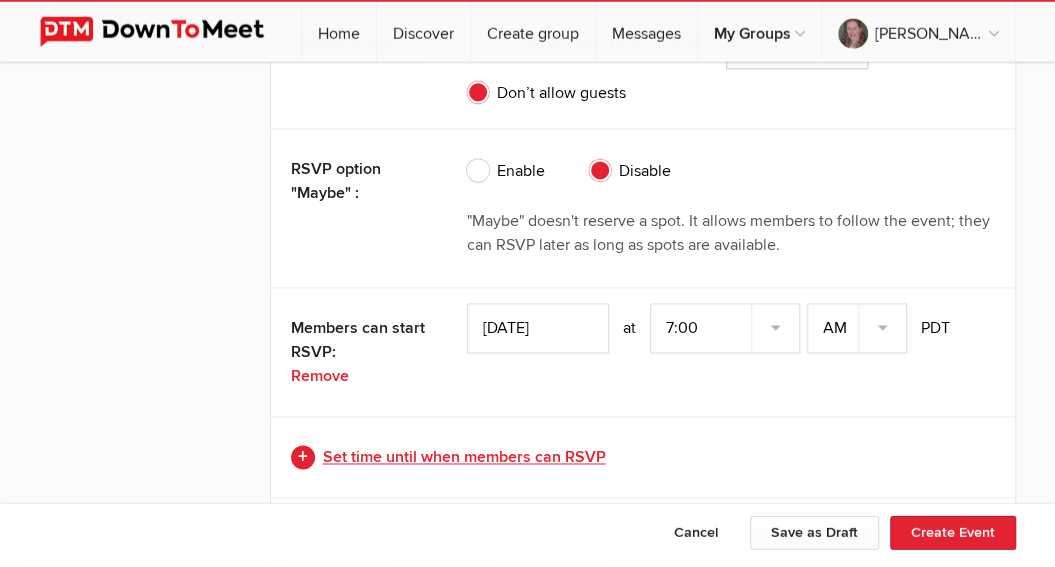 click on "Set time until when members can RSVP" 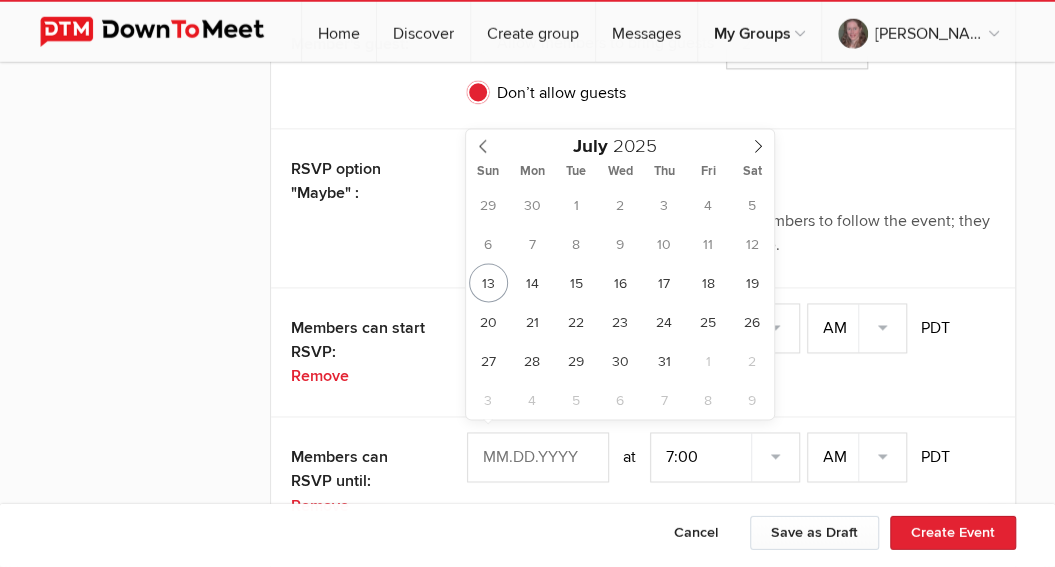 click at bounding box center (538, 458) 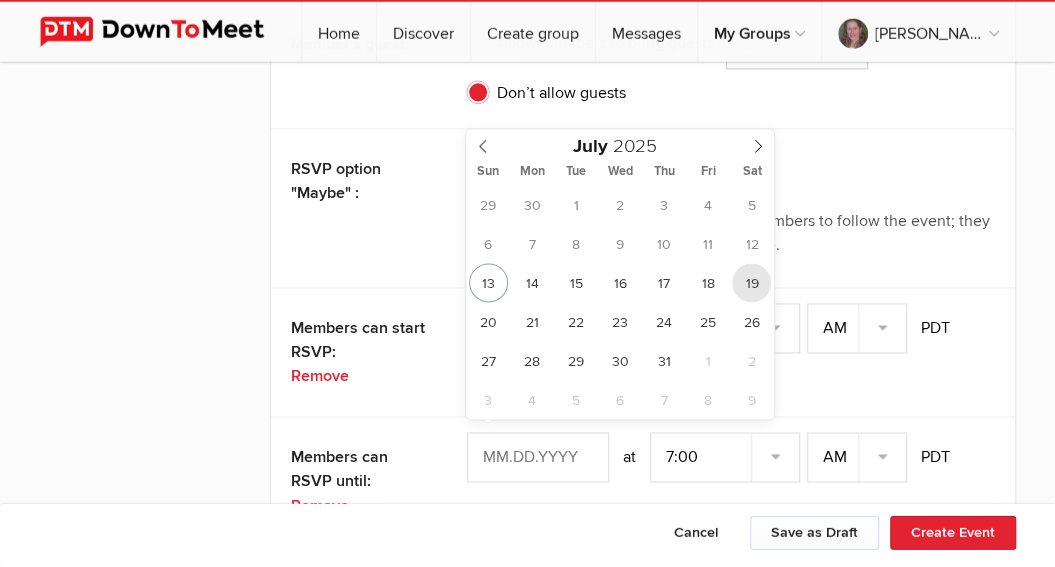 type on "Jul 19, 2025" 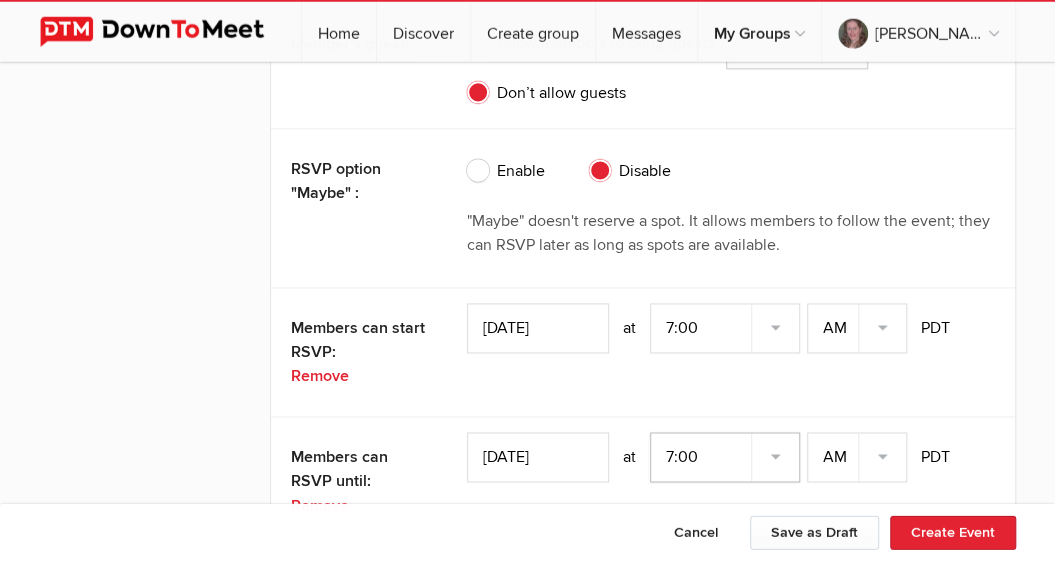 click on "7:00 7:15 7:30 7:45 8:00 8:15 8:30 8:45 9:00 9:15 9:30 9:45 10:00 10:15 10:30 10:45 11:00 11:15 11:30 11:45 12:00 12:15 12:30 12:45 1:00 1:15 1:30 1:45 2:00 2:15 2:30 2:45 3:00 3:15 3:30 3:45 4:00 4:15 4:30 4:45 5:00 5:15 5:30 5:45 6:00 6:15 6:30 6:45" 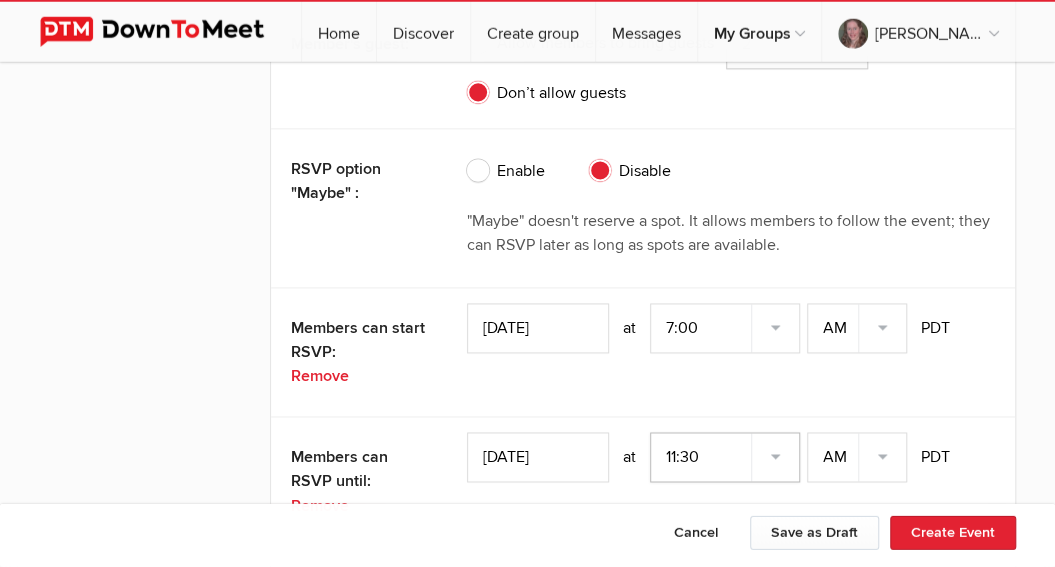 click on "11:30" 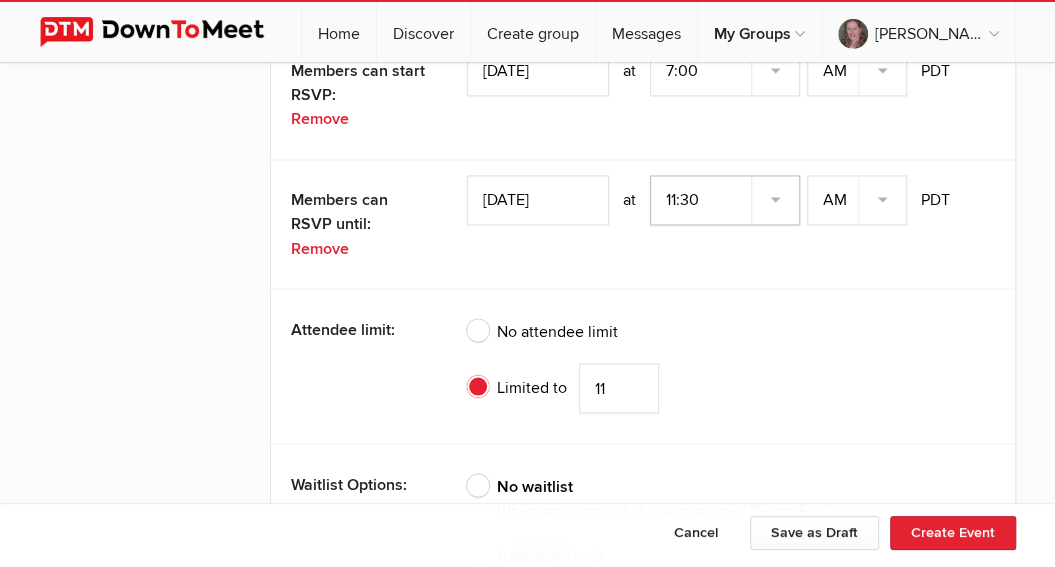 scroll, scrollTop: 4665, scrollLeft: 0, axis: vertical 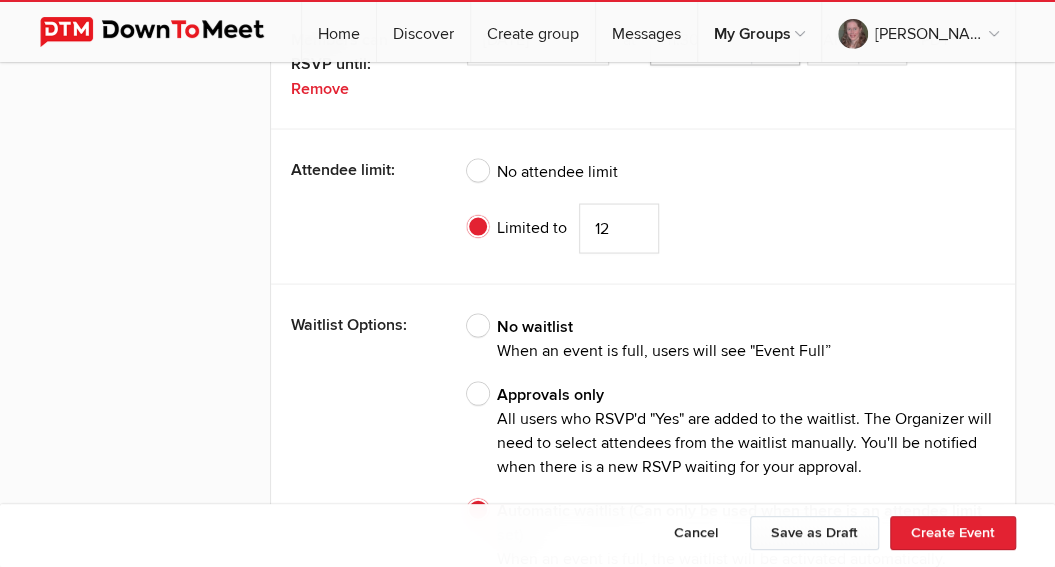 type on "12" 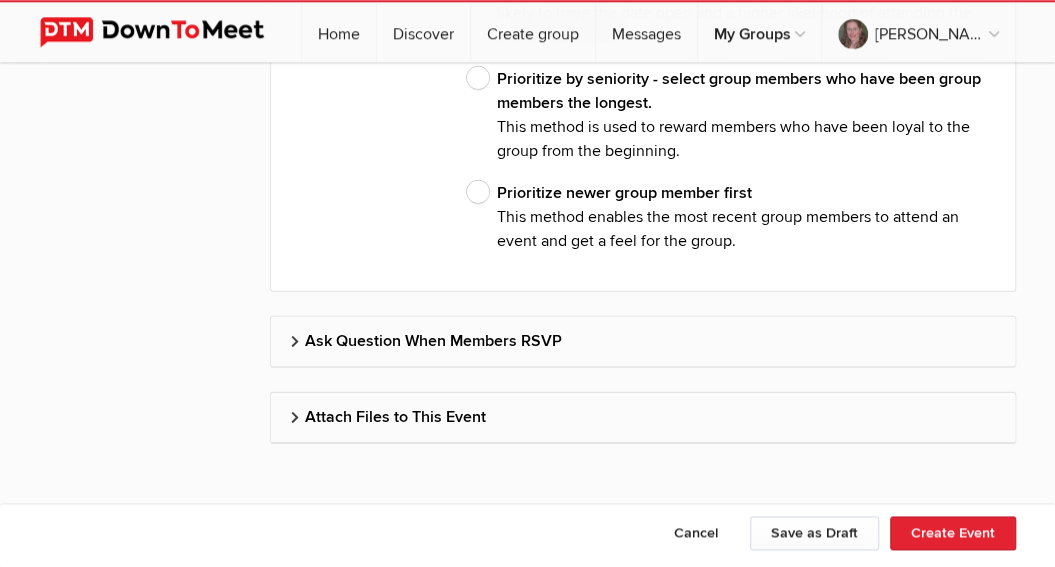 scroll, scrollTop: 5545, scrollLeft: 0, axis: vertical 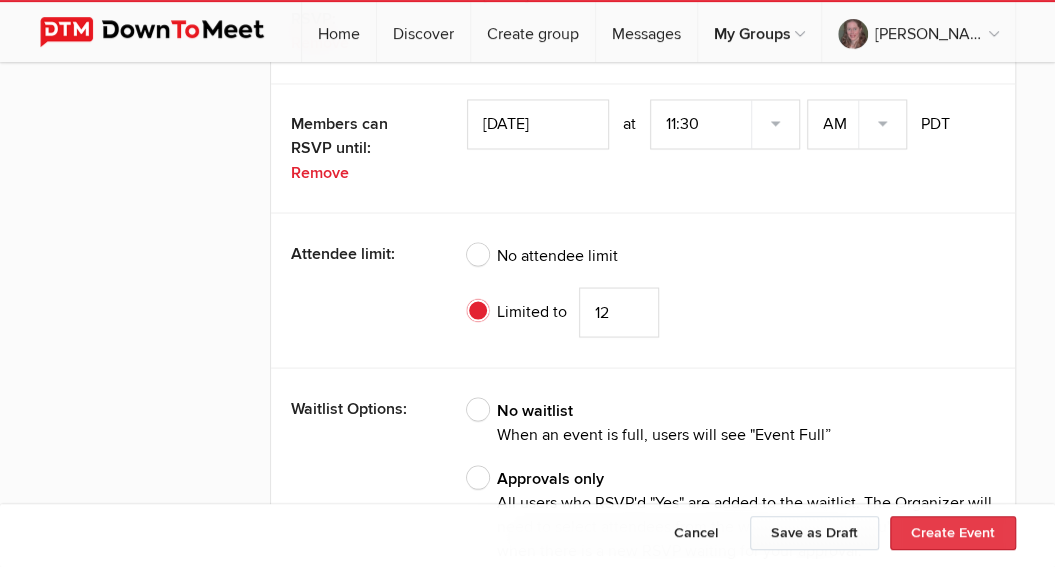click on "Create Event" 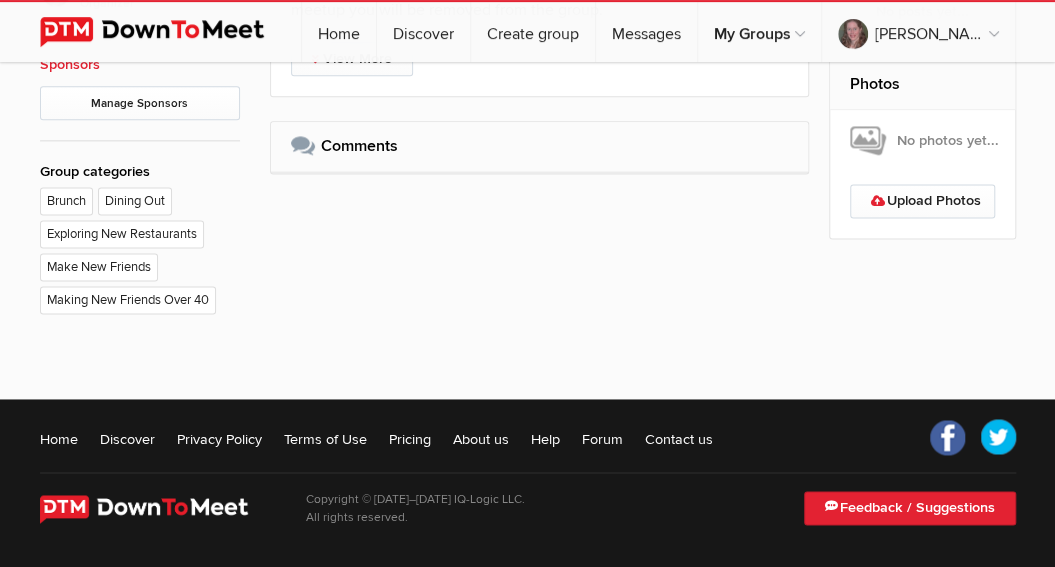 scroll, scrollTop: 0, scrollLeft: 0, axis: both 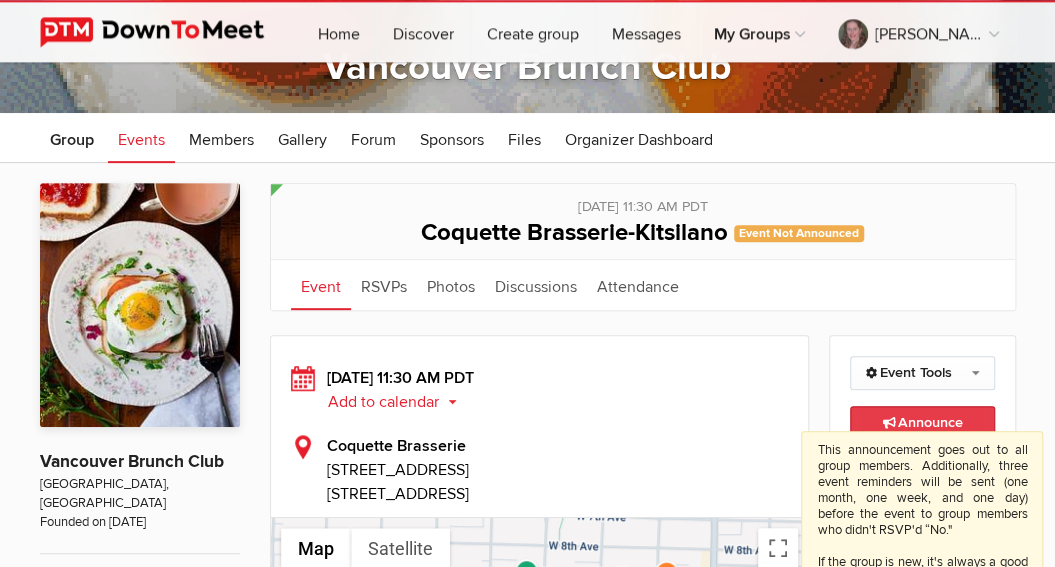 click on "Announce
This announcement goes out to all group members. Additionally, three event reminders will be sent (one month, one week, and one day) before the event to group members who didn't RSVP'd “No."
If the group is new, it's always a good idea to invite people to the group. The invitation buttons are provided for Facebook, Twitter, LinkedIn, email, etc. If you are an existing group organizer, click the "Copy Link" button to copy the link to your old group." 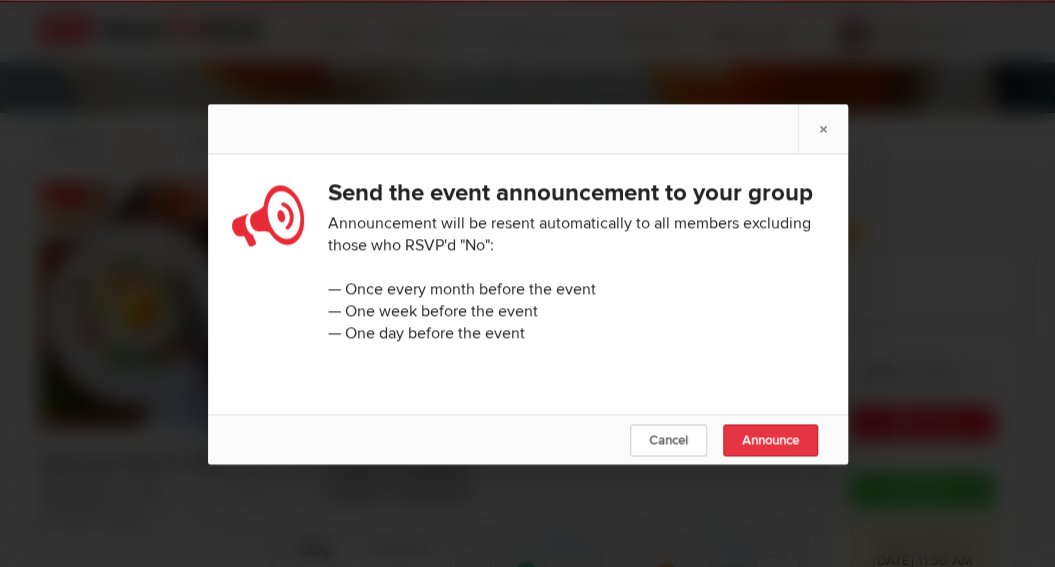 click on "Announce" 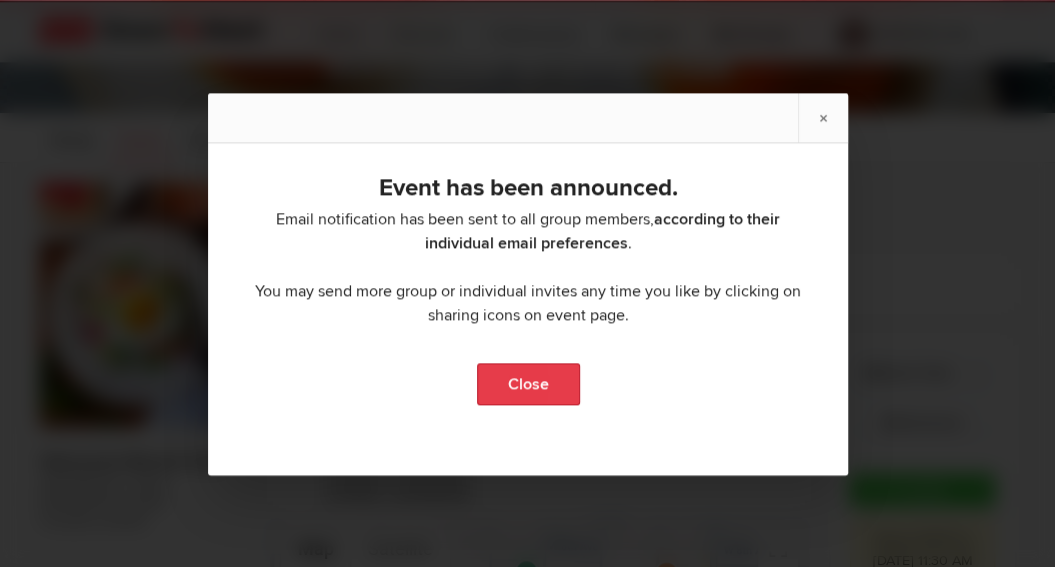 click on "Close" 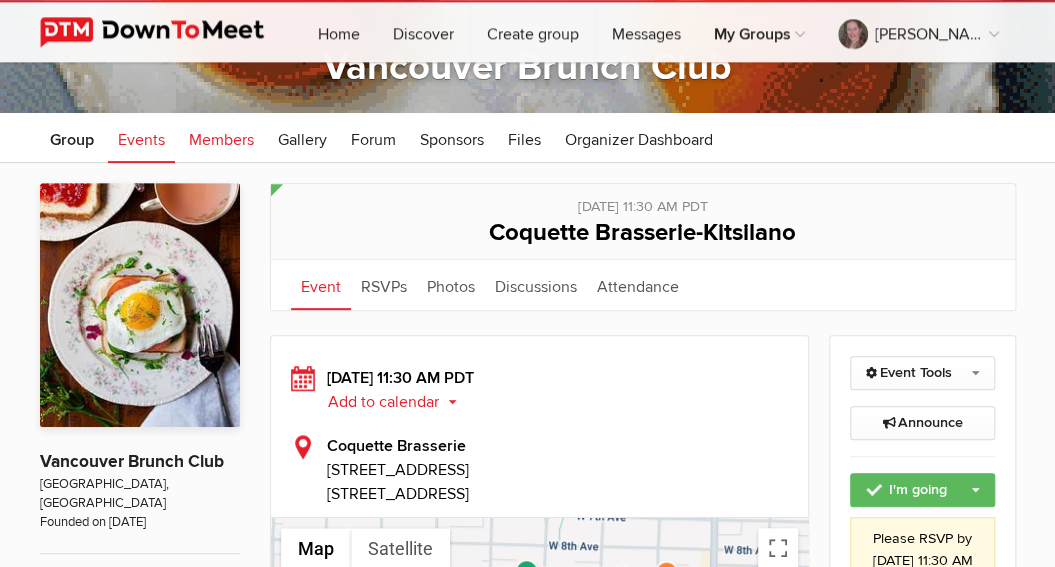 click on "Members" 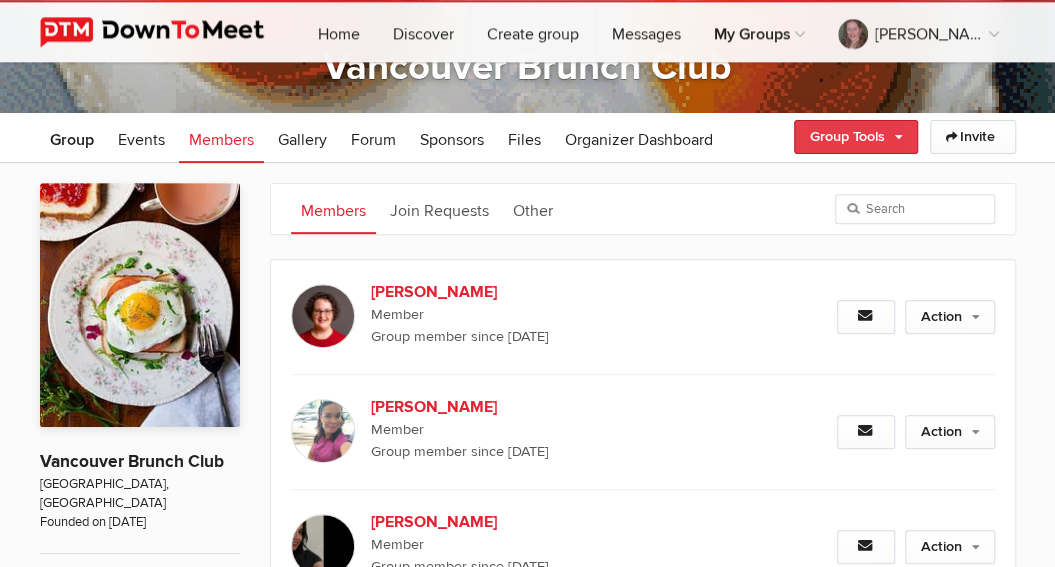 click on "Group Tools" 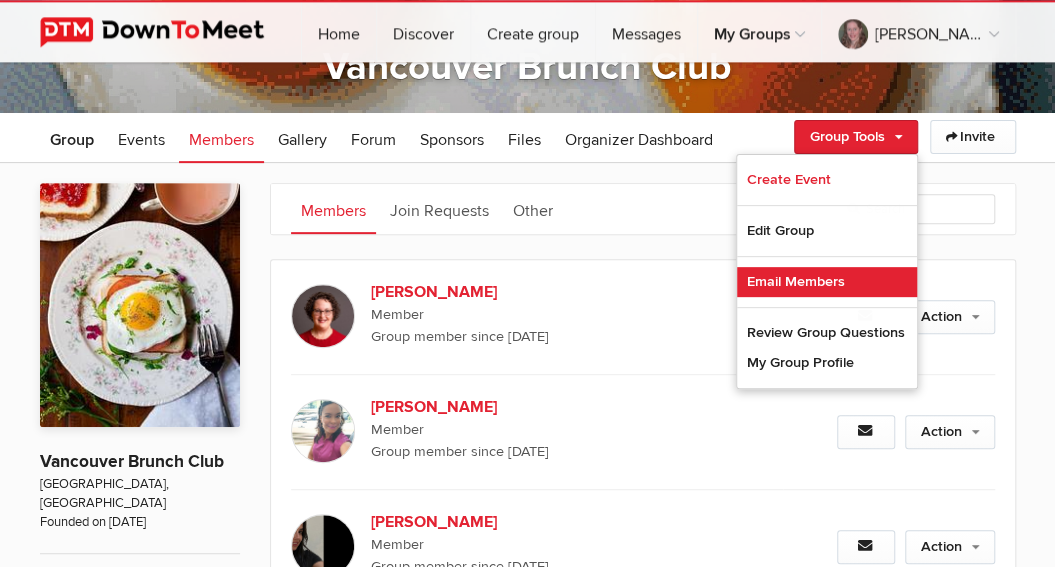 click on "Email Members" 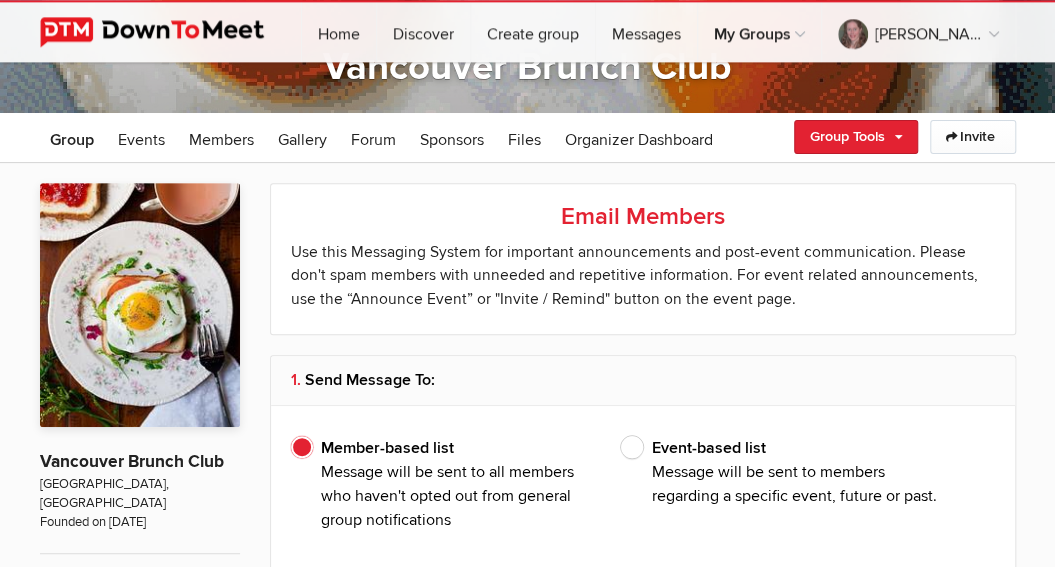 type on "[PERSON_NAME]" 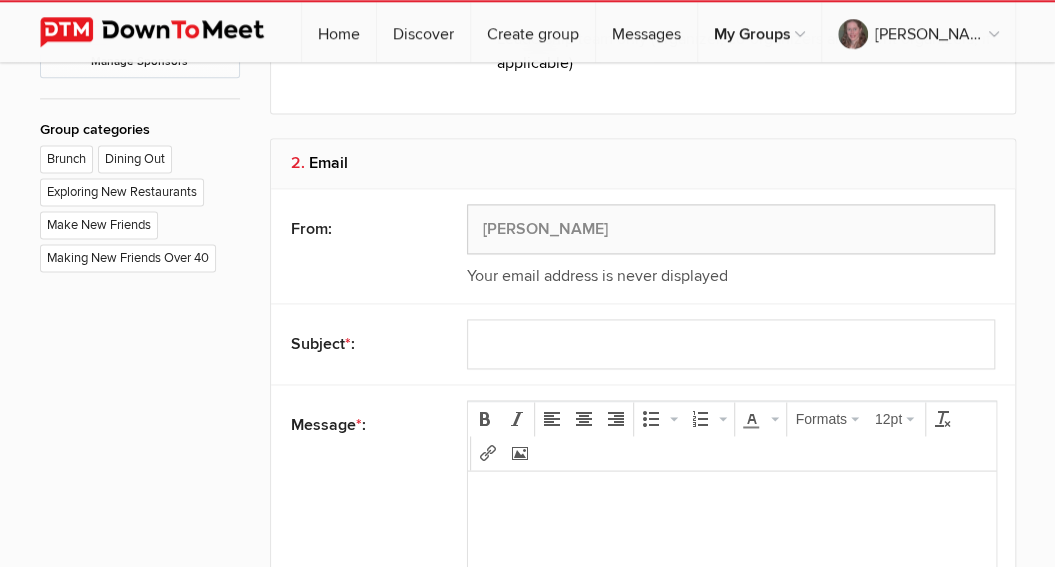 scroll, scrollTop: 1092, scrollLeft: 0, axis: vertical 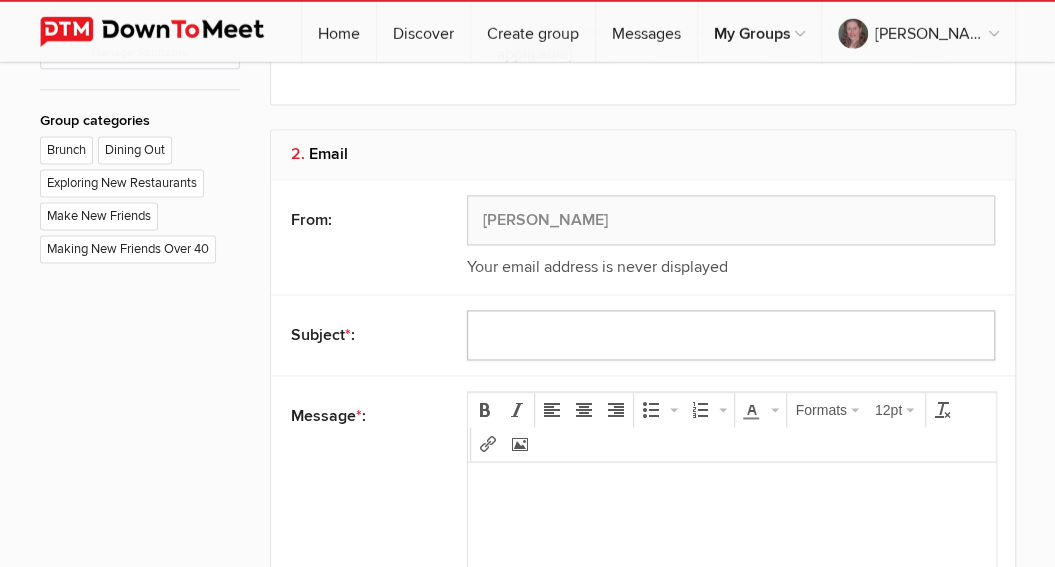 click 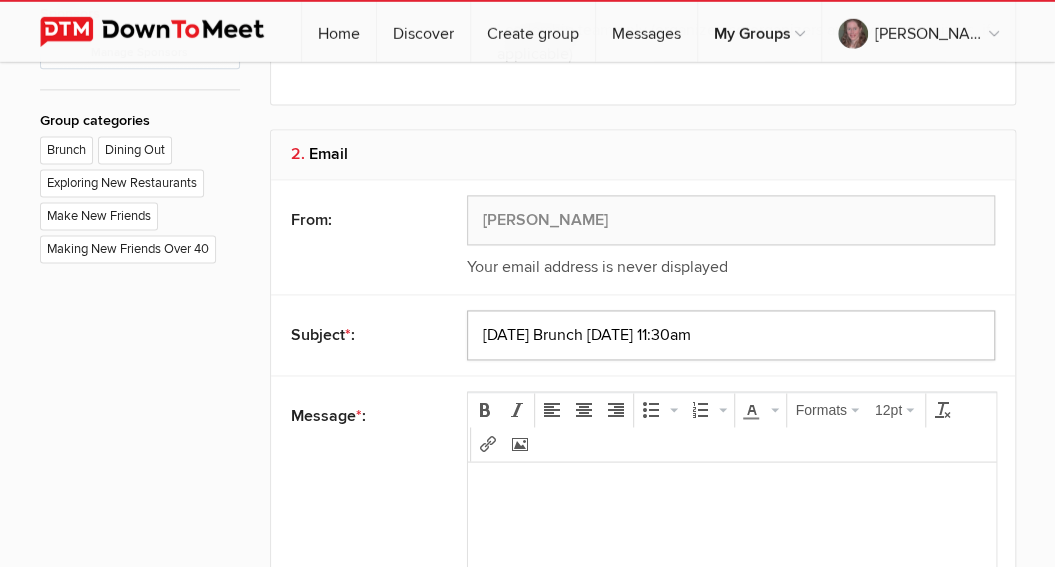 type on "Next Sunday Brunch July 20 11:30am" 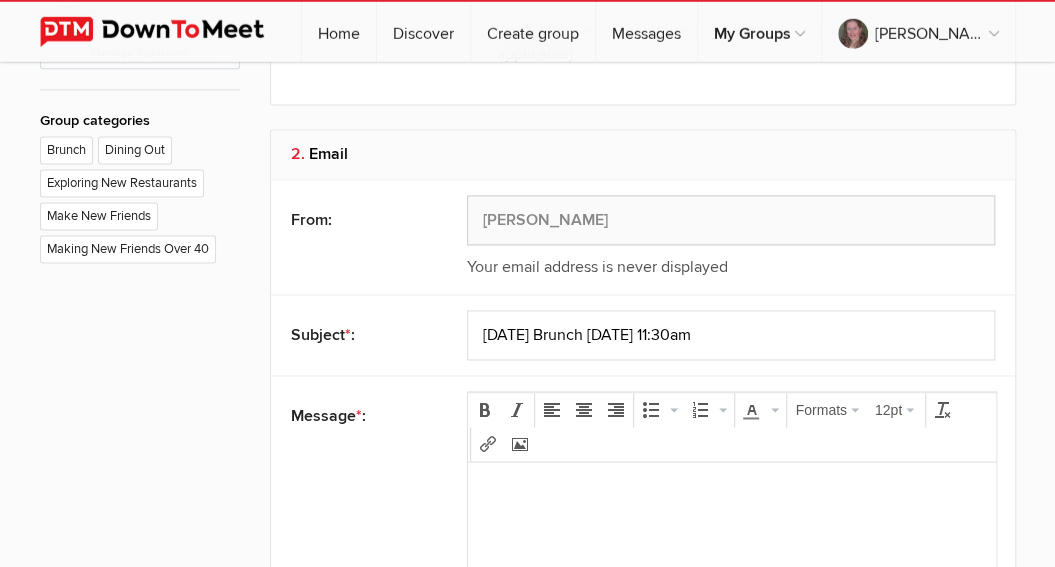click at bounding box center [731, 490] 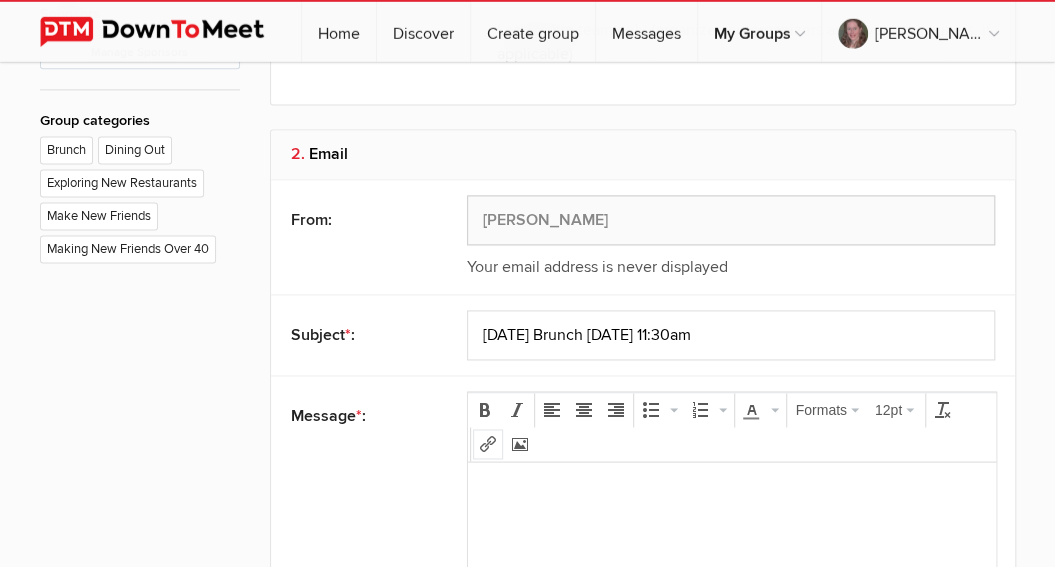 click at bounding box center [488, 445] 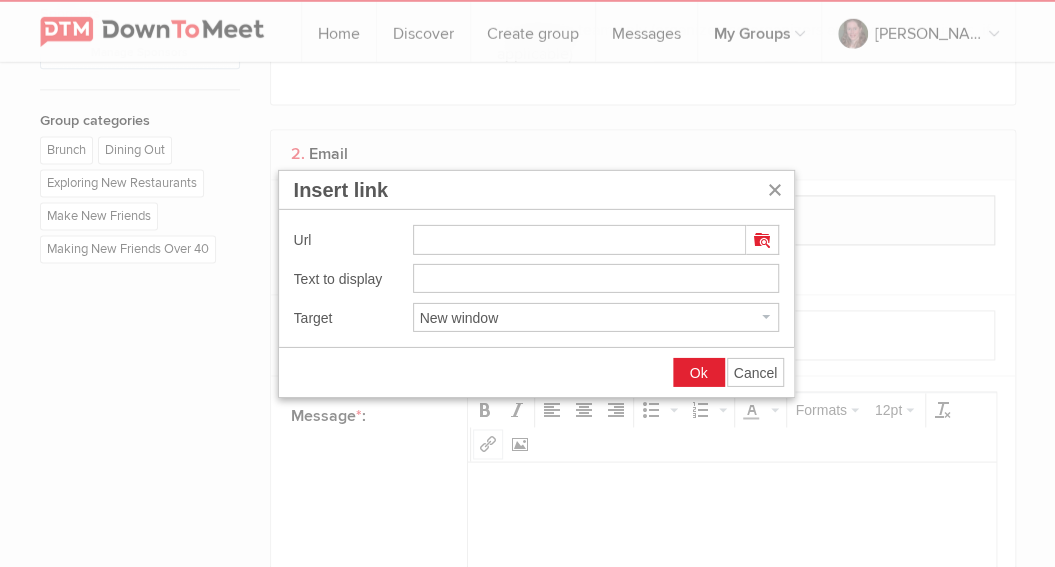 type on "https://www.downtomeet.com/Vancouver-Brunch-Club/Coquette-Brasserie-Kitsilano-2066109" 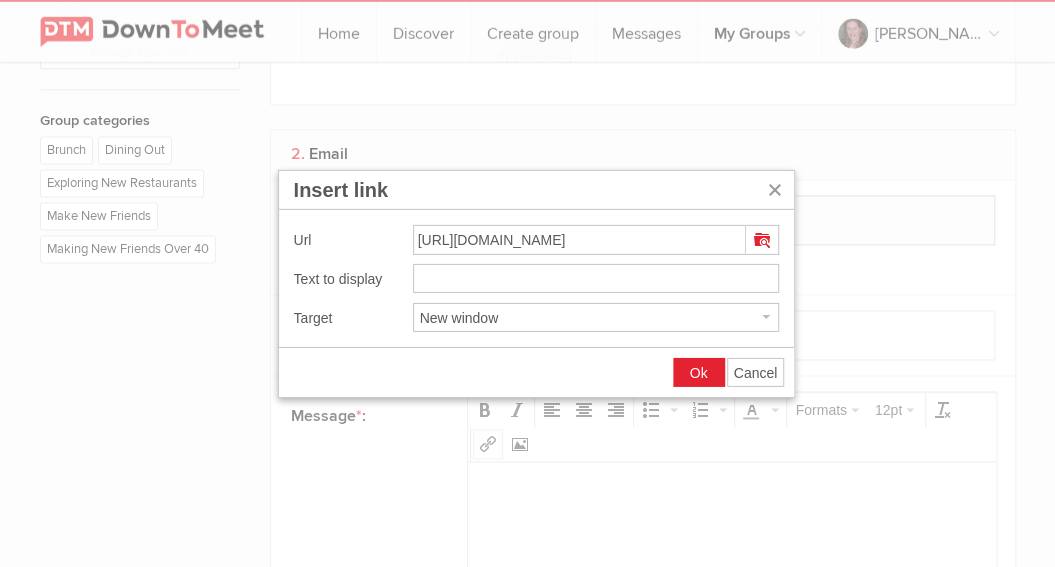 type on "https://www.downtomeet.com/Vancouver-Brunch-Club/Coquette-Brasserie-Kitsilano-2066109" 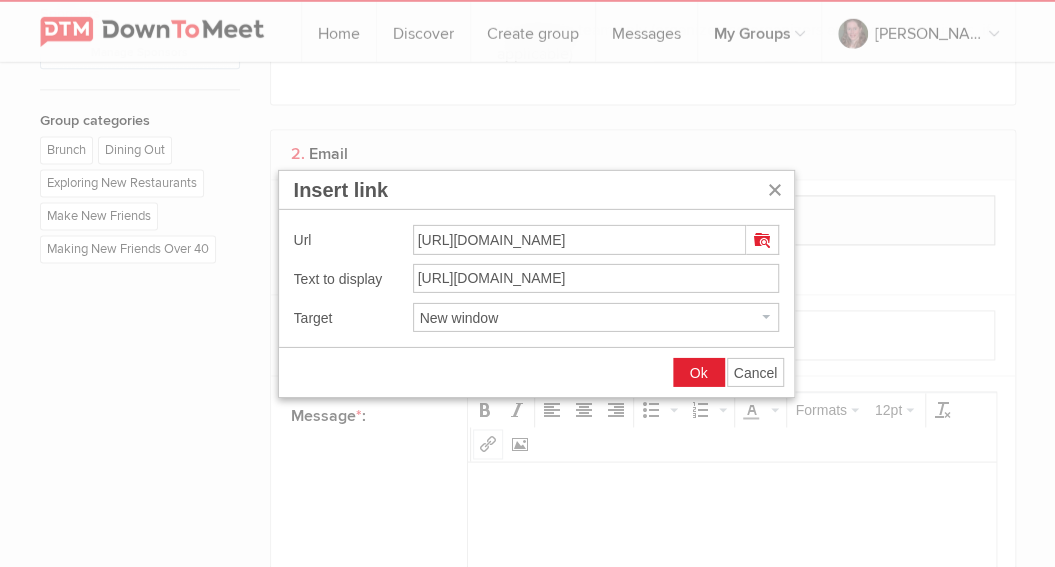 scroll, scrollTop: 0, scrollLeft: 252, axis: horizontal 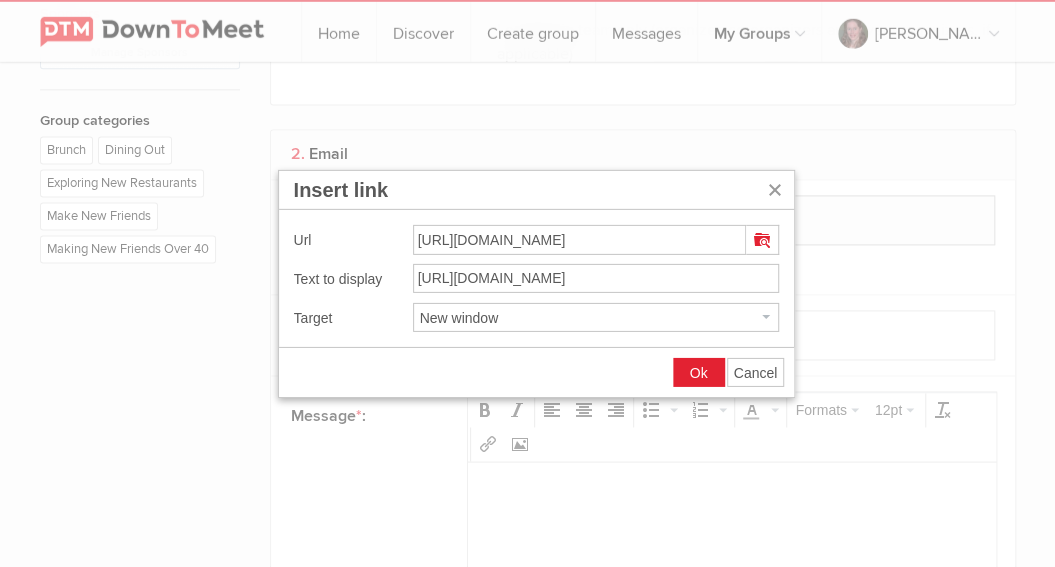 click on "Ok" at bounding box center (699, 373) 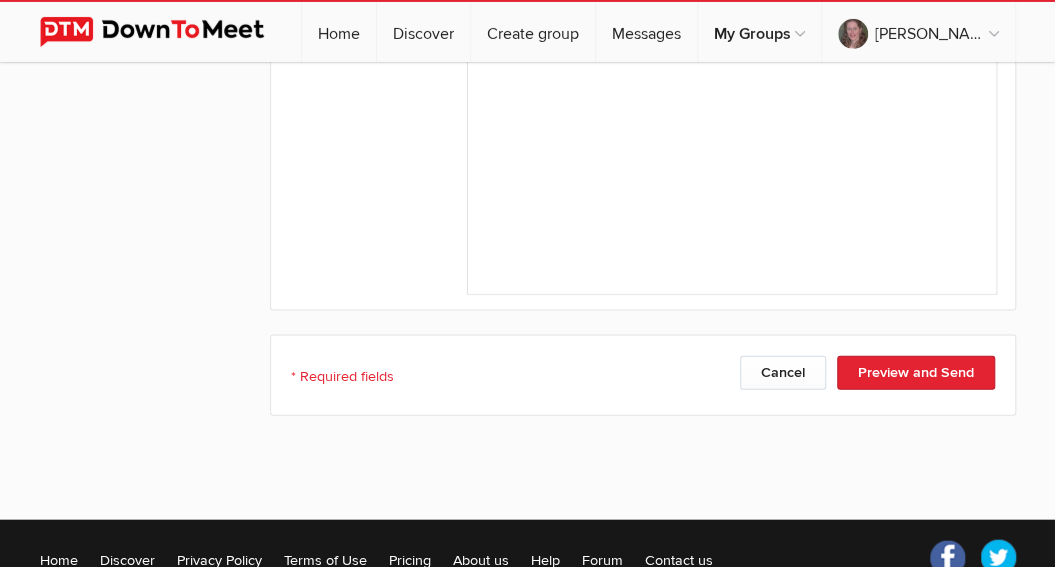 scroll, scrollTop: 1660, scrollLeft: 0, axis: vertical 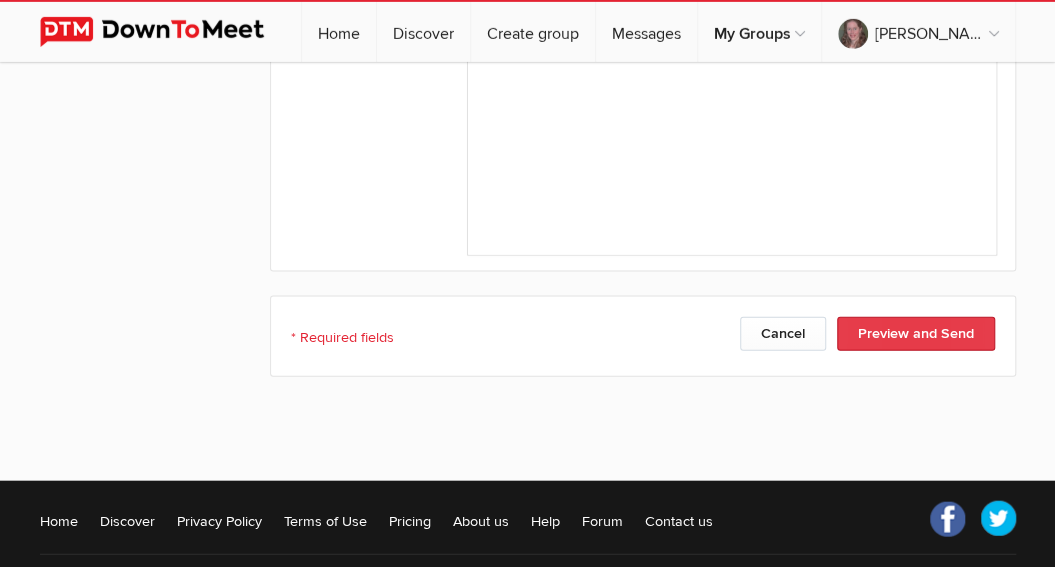 click on "Preview and Send" 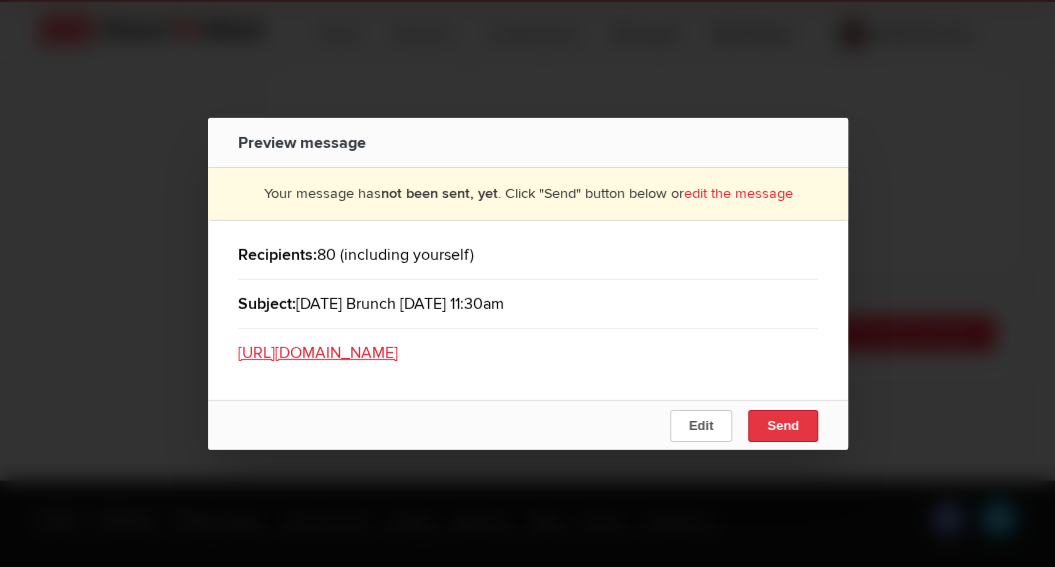 click on "Send" 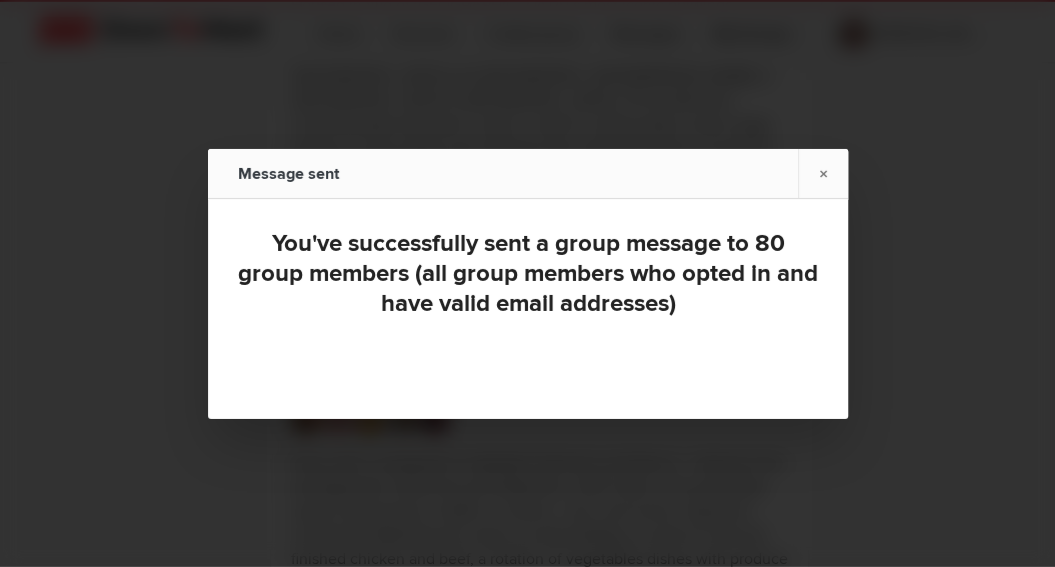 scroll, scrollTop: 0, scrollLeft: 0, axis: both 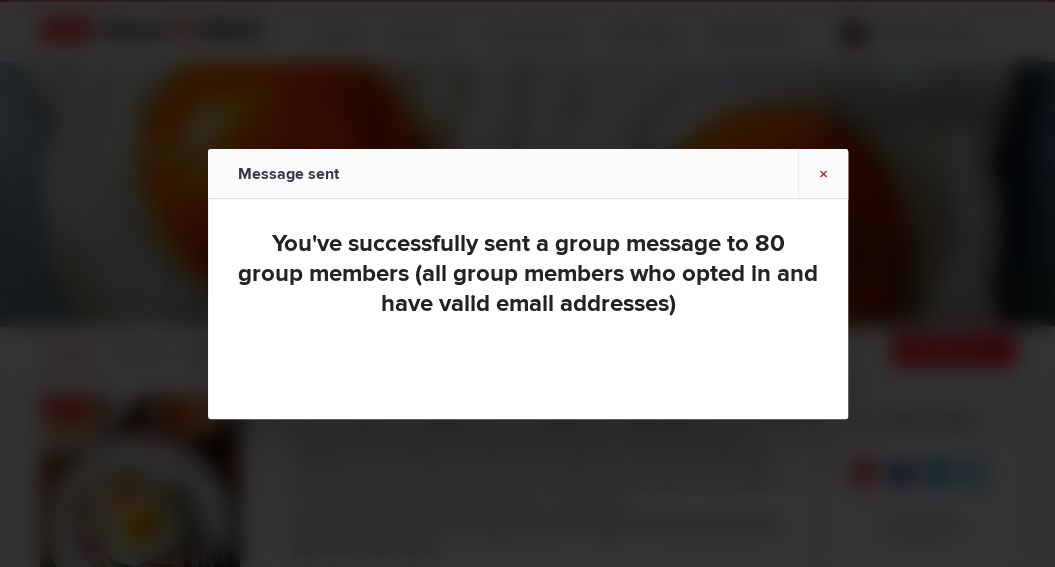 click on "×" 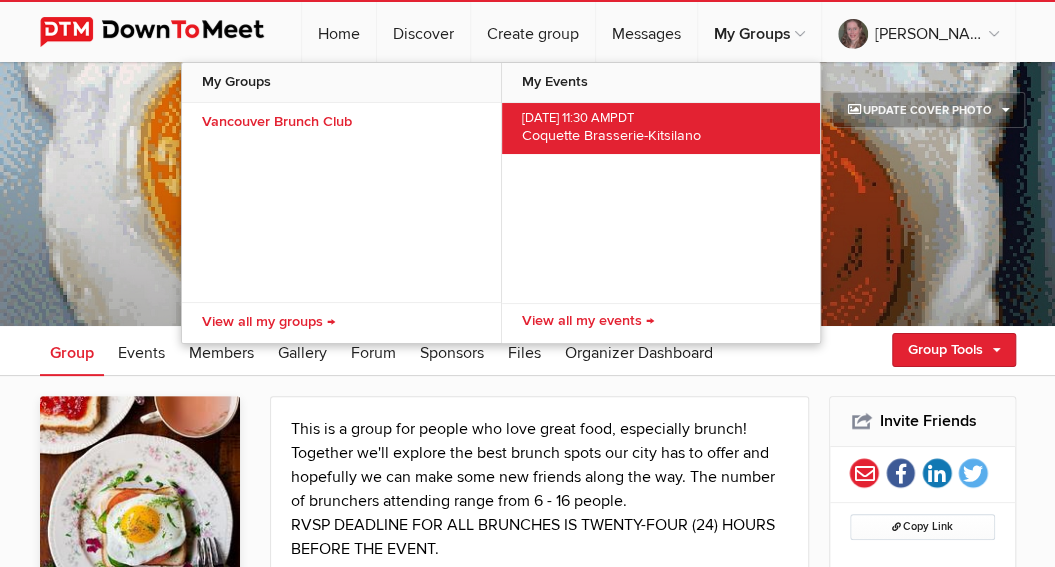 click on "Coquette Brasserie-Kitsilano" 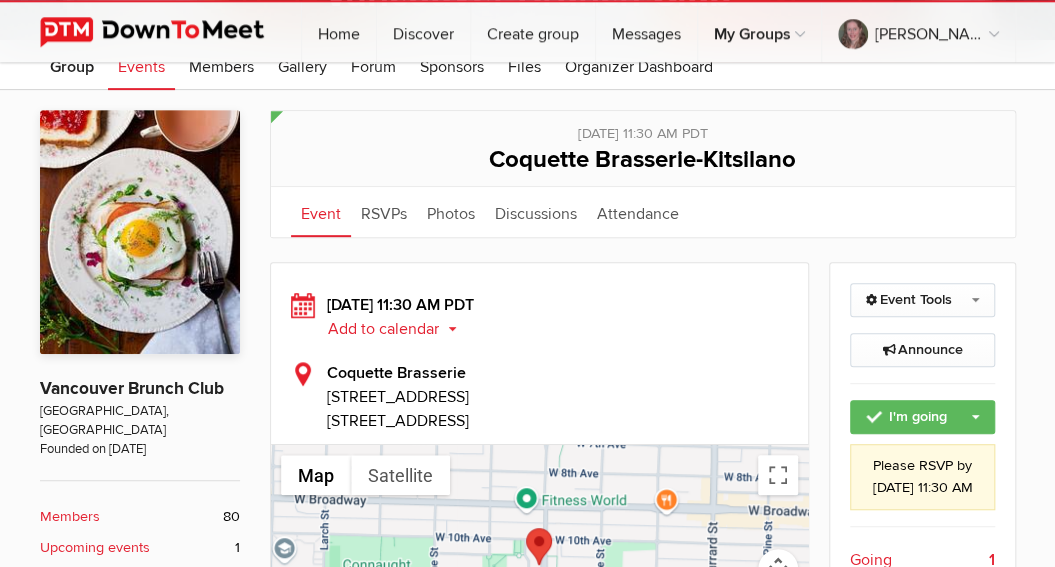 scroll, scrollTop: 298, scrollLeft: 0, axis: vertical 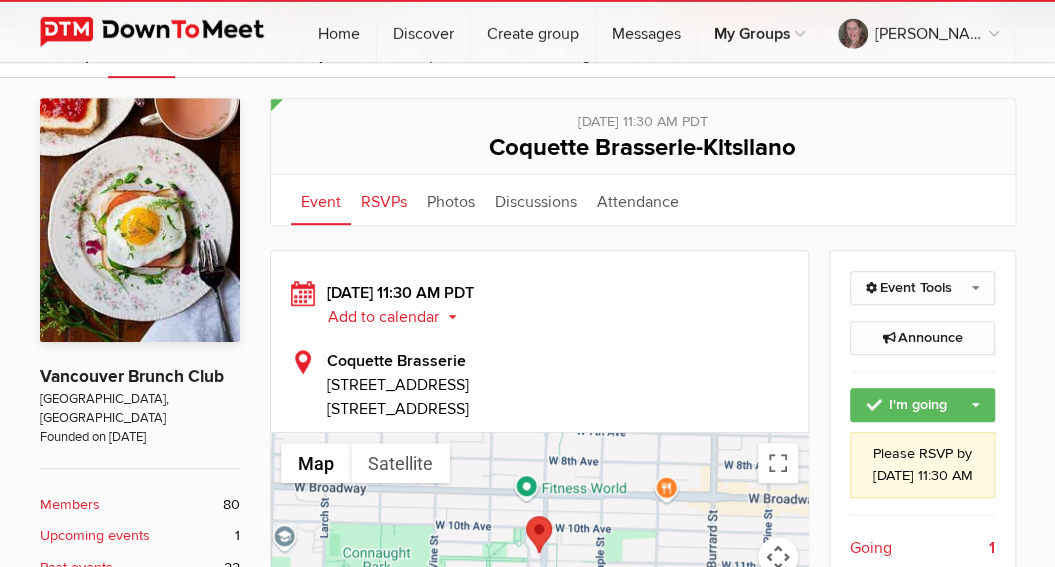 click on "RSVPs" 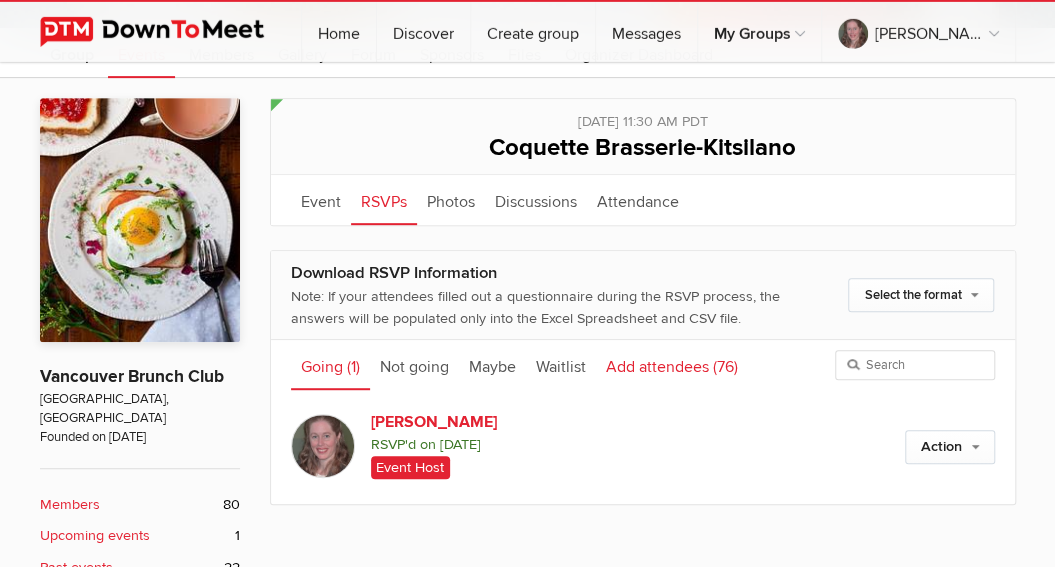 click on "Add attendees
(76)" 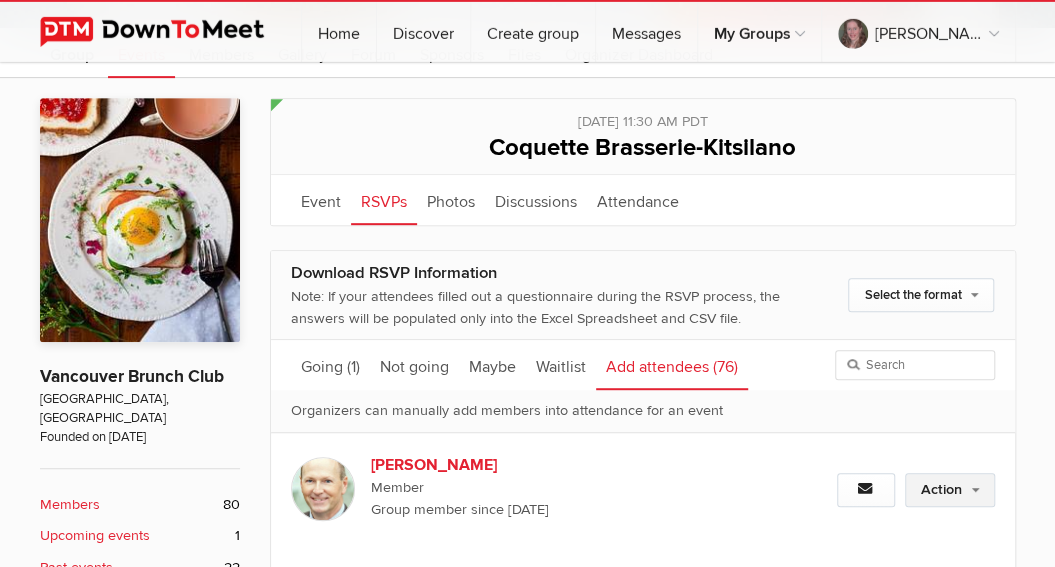 click on "Action" 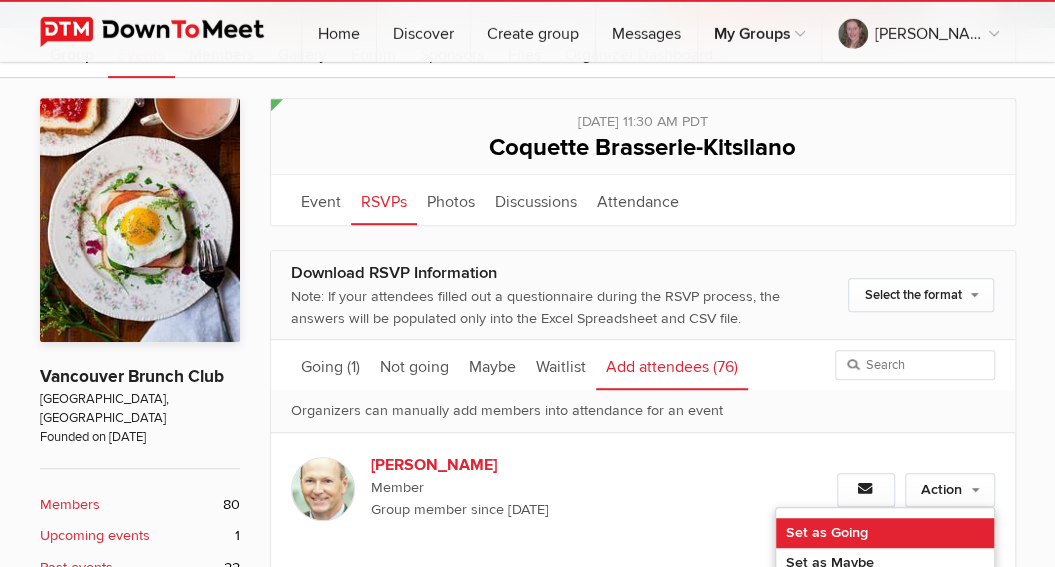 click on "Set as Going" 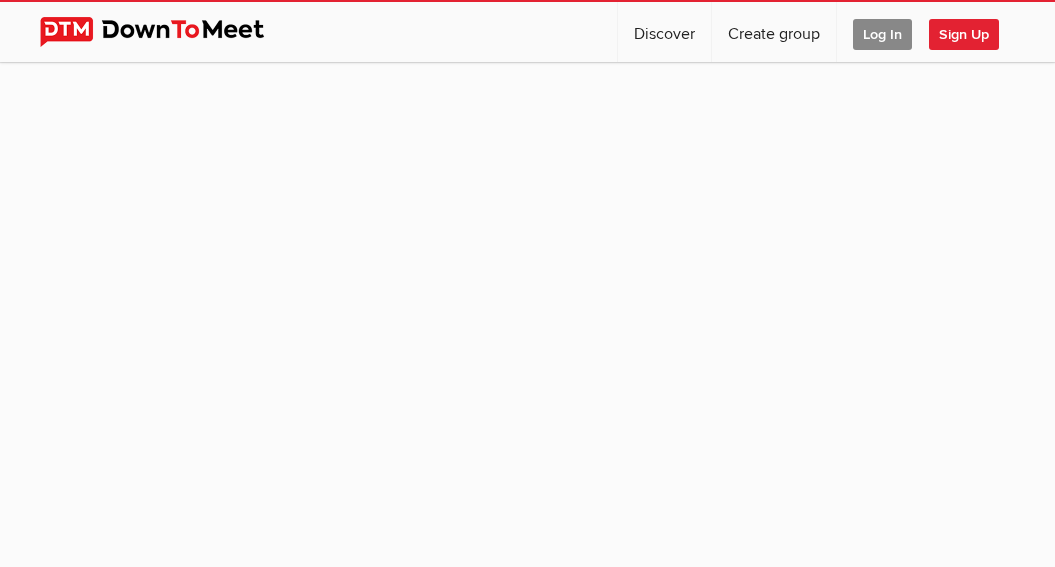 scroll, scrollTop: 193, scrollLeft: 0, axis: vertical 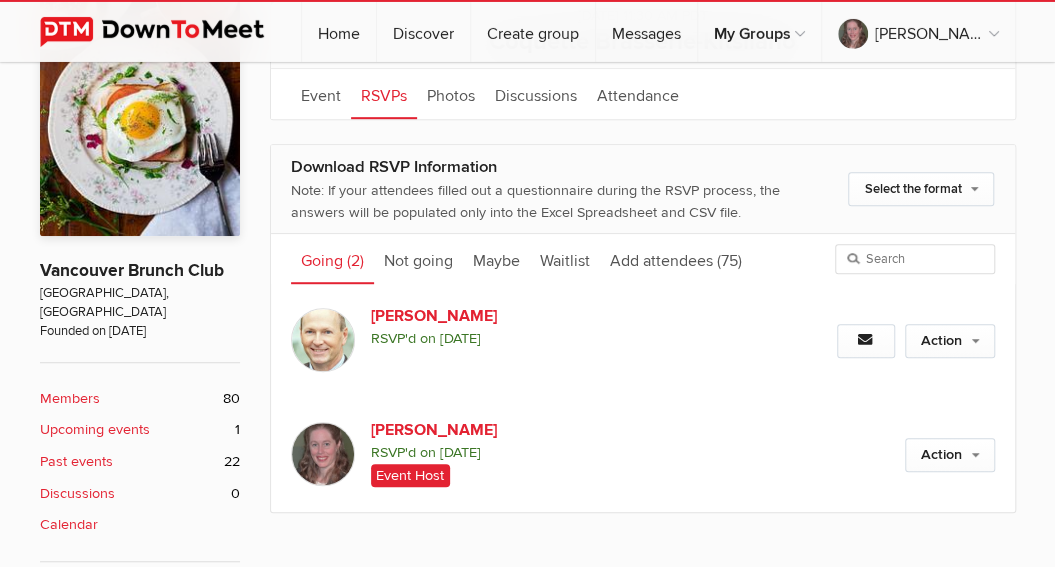 click on "Members" 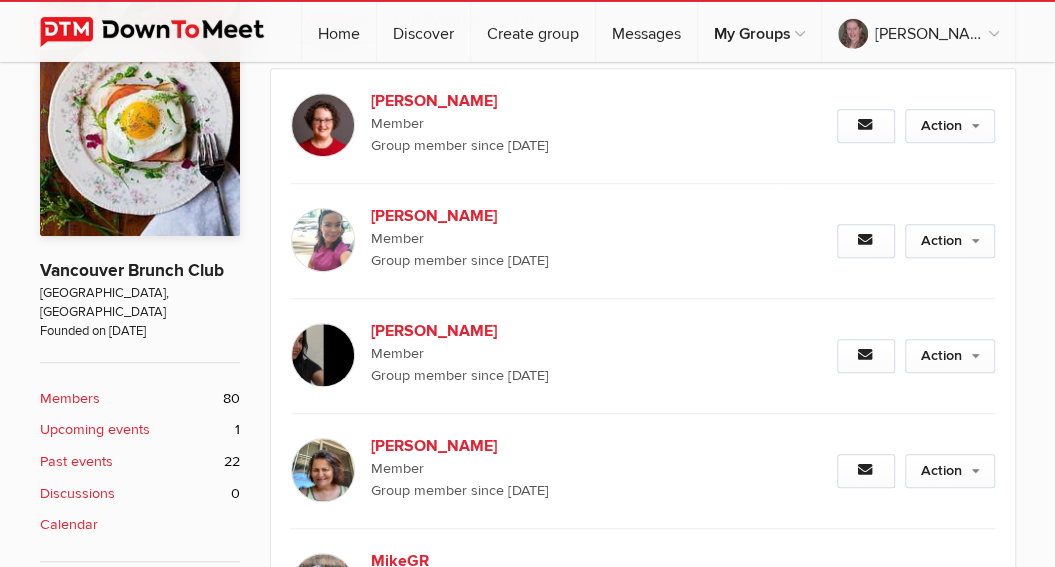 scroll, scrollTop: 324, scrollLeft: 0, axis: vertical 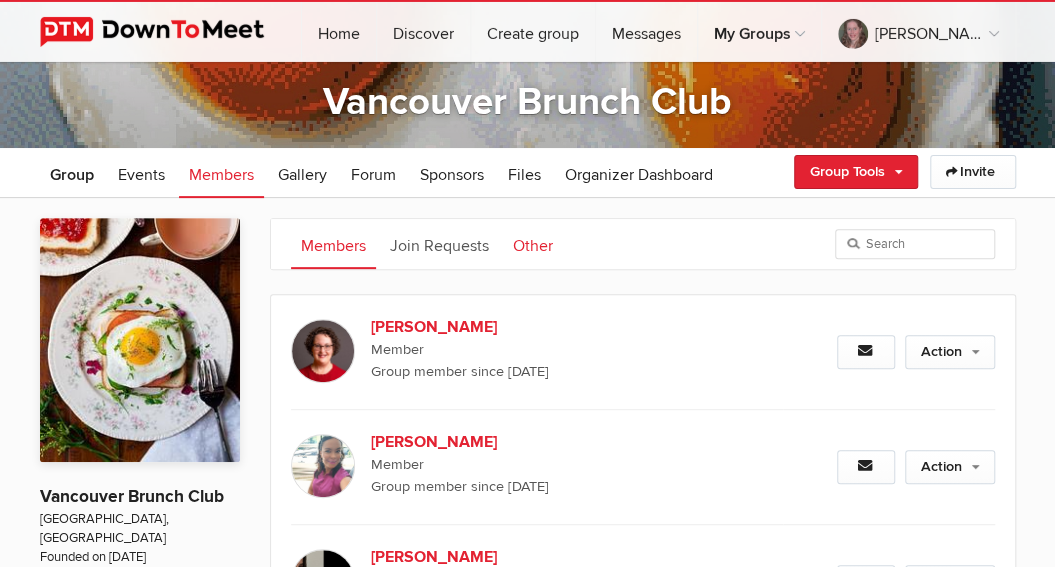 click on "Other" 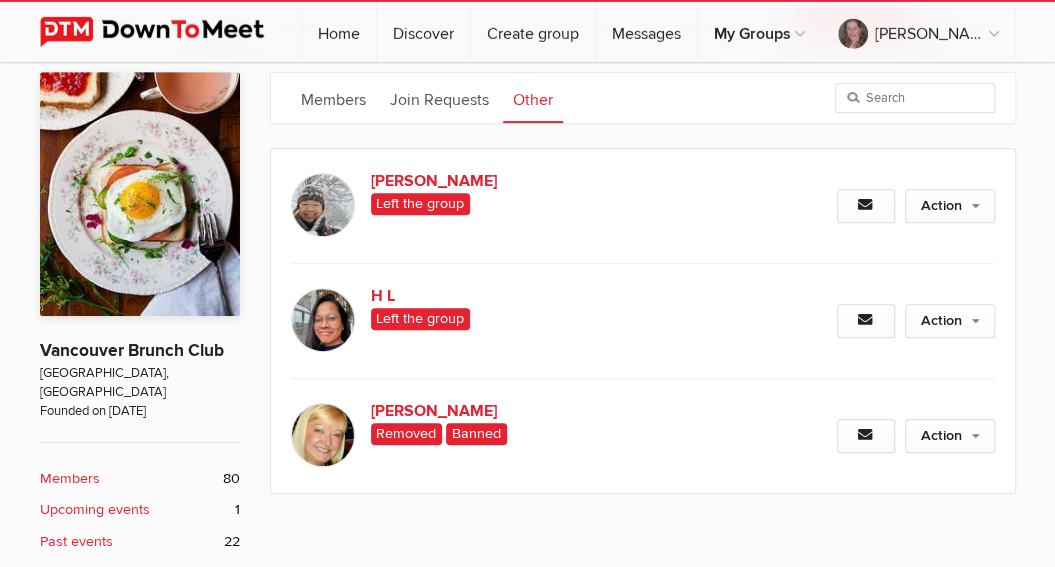 scroll, scrollTop: 304, scrollLeft: 0, axis: vertical 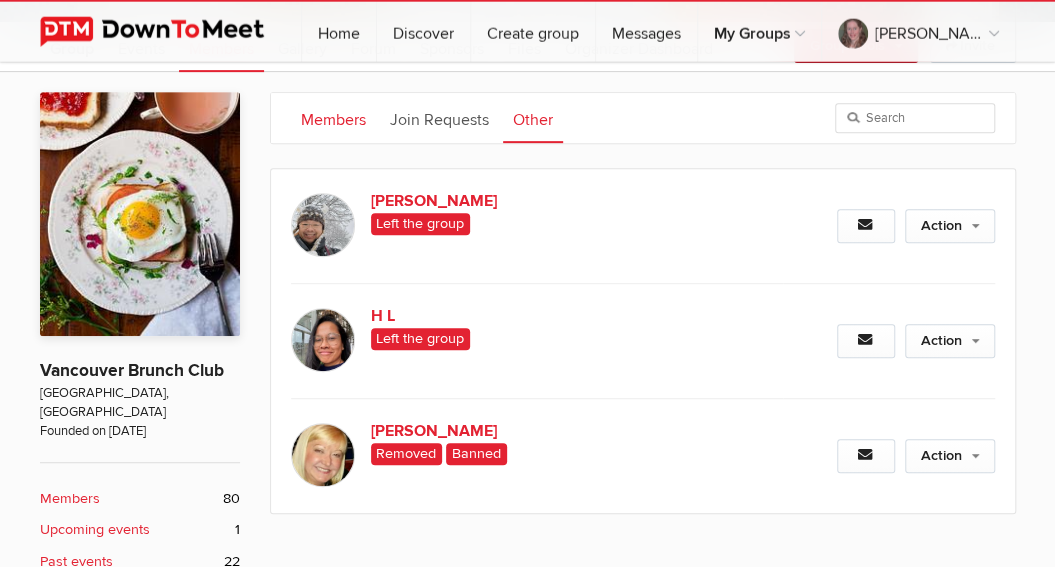 click on "Members" 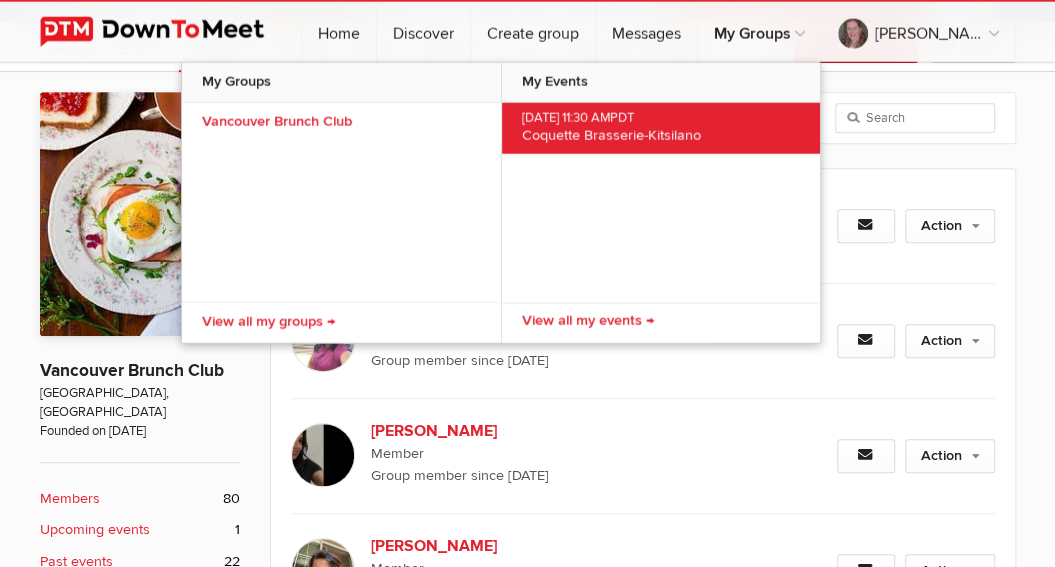 scroll, scrollTop: 305, scrollLeft: 0, axis: vertical 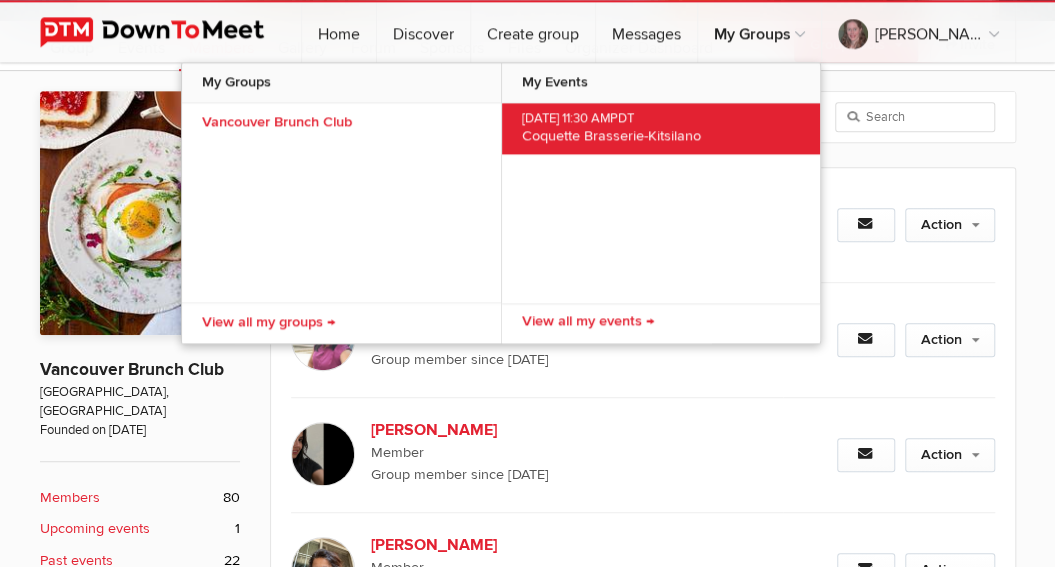 click on "Coquette Brasserie-Kitsilano" 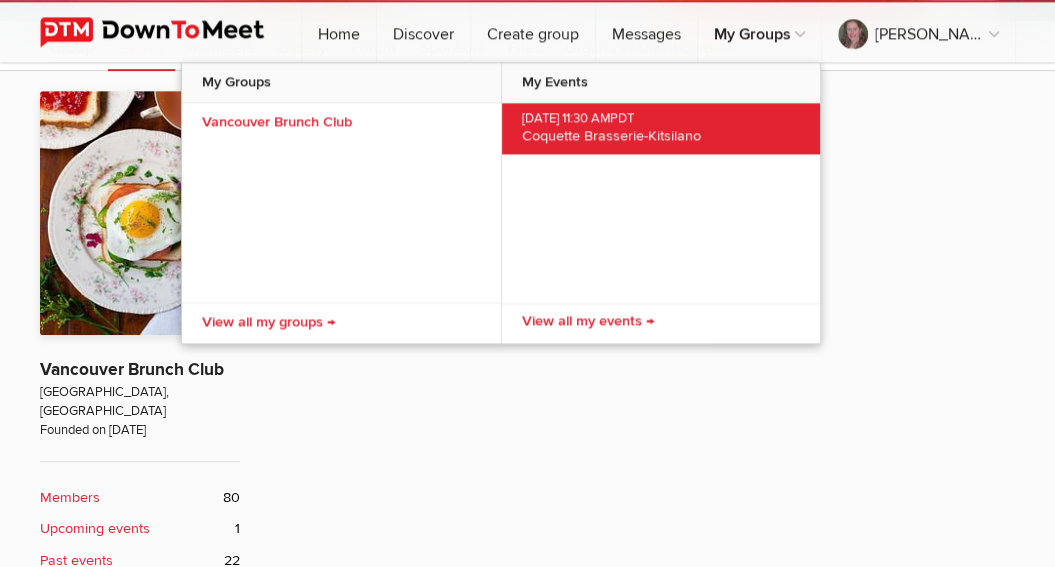 scroll, scrollTop: 0, scrollLeft: 0, axis: both 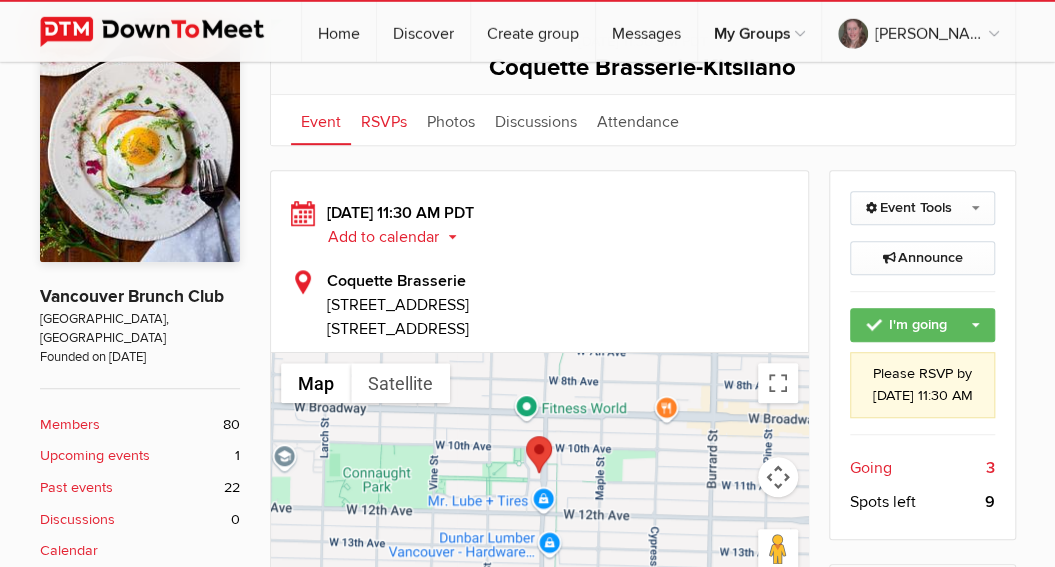 click on "RSVPs" 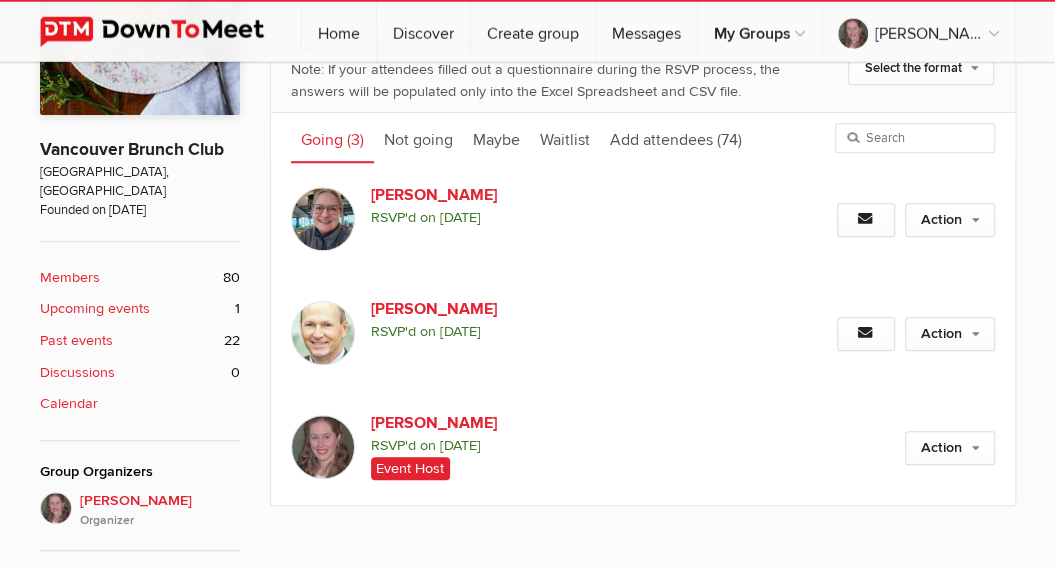 scroll, scrollTop: 533, scrollLeft: 0, axis: vertical 